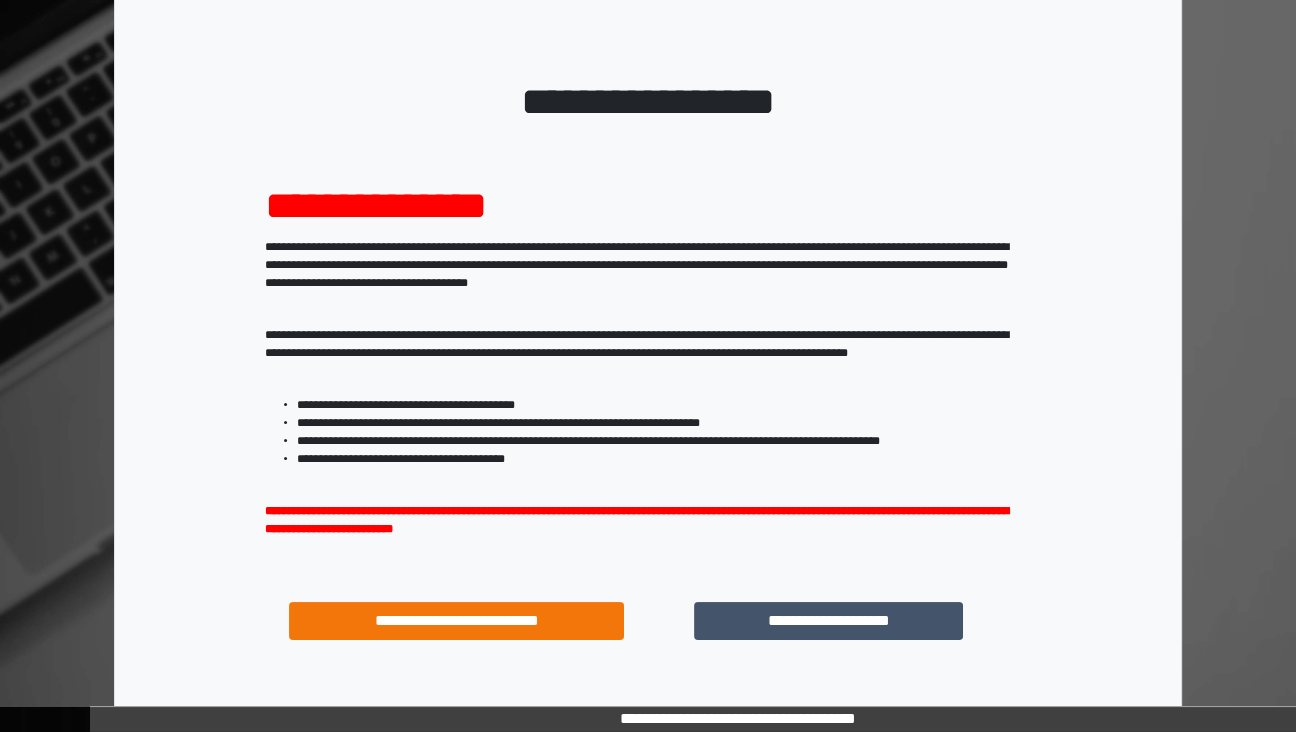 scroll, scrollTop: 194, scrollLeft: 0, axis: vertical 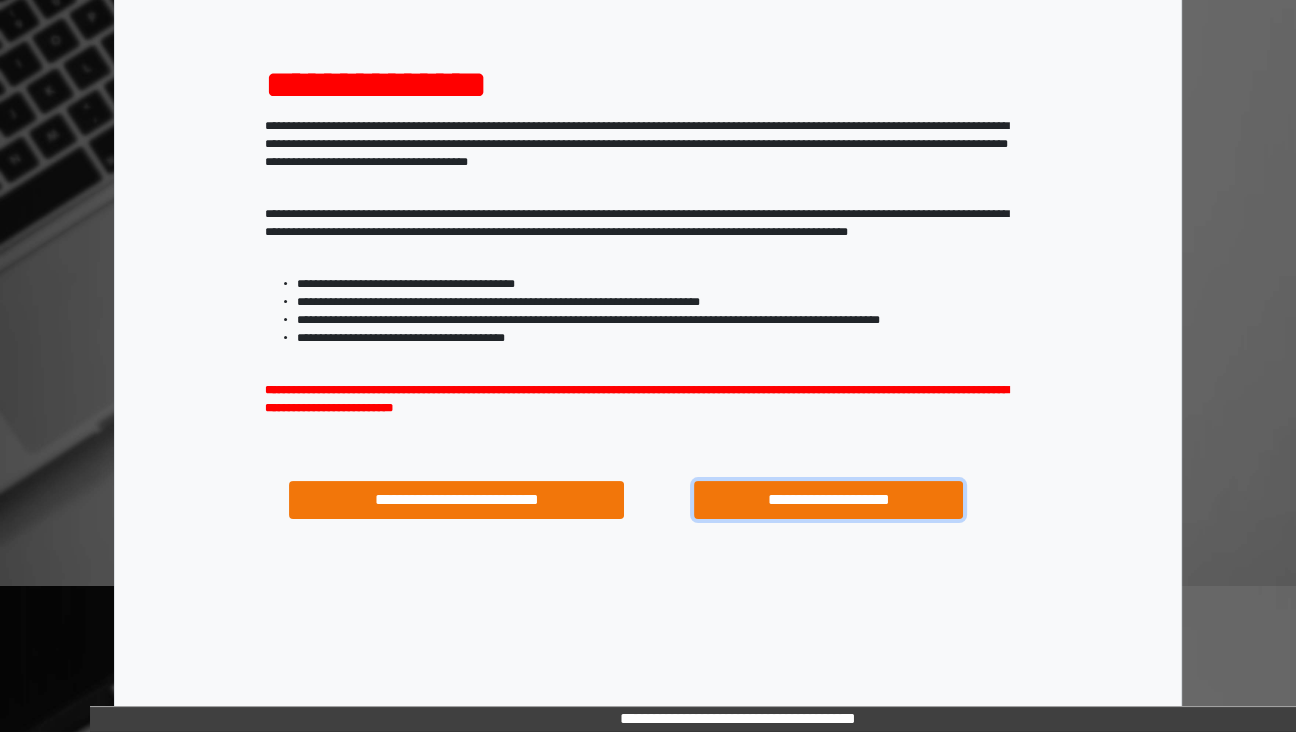 click on "**********" at bounding box center [828, 500] 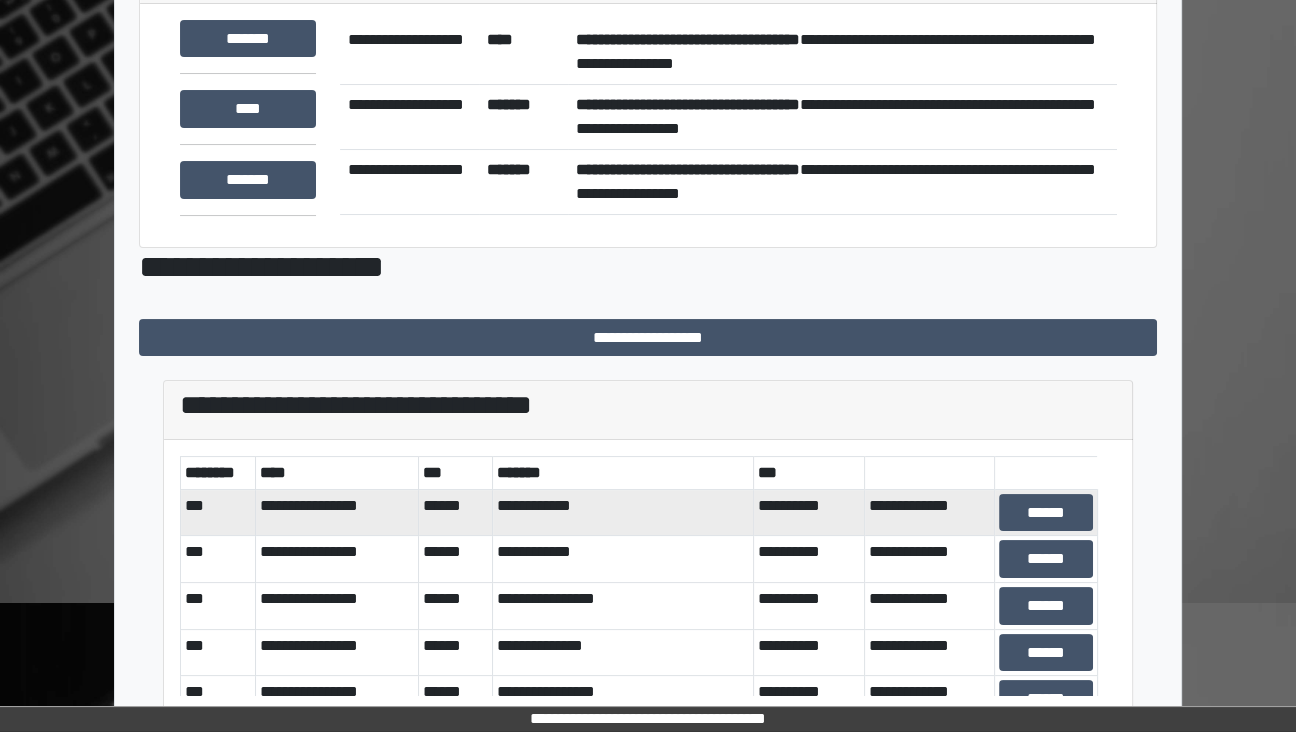 scroll, scrollTop: 197, scrollLeft: 0, axis: vertical 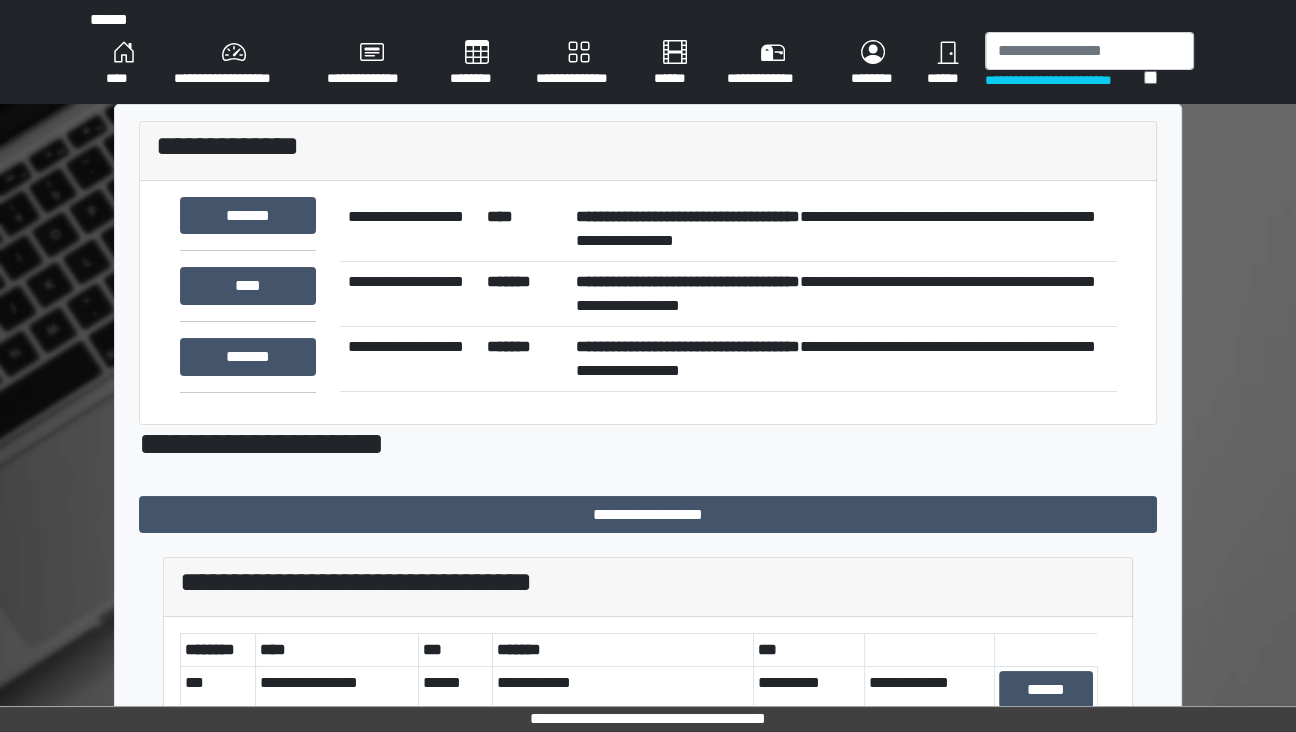 click on "[FIRST] [LAST]" at bounding box center (124, 64) 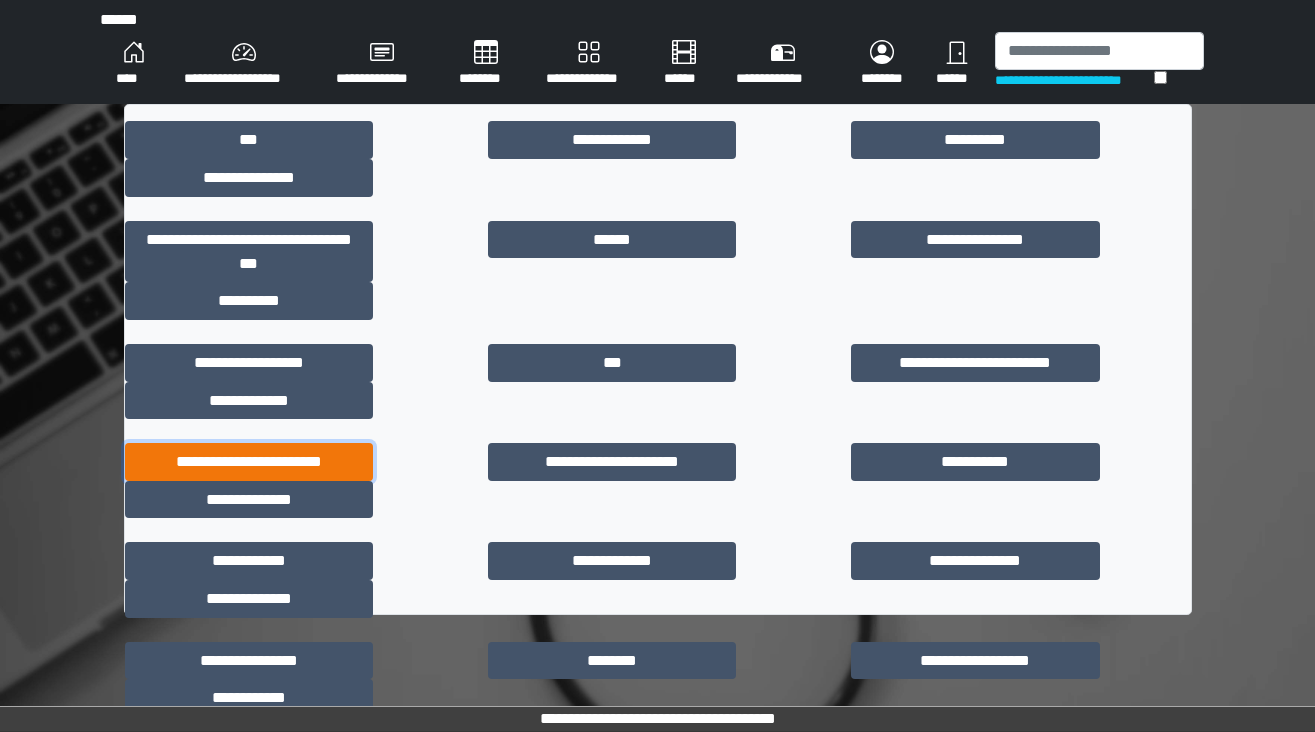 click on "**********" at bounding box center (249, 462) 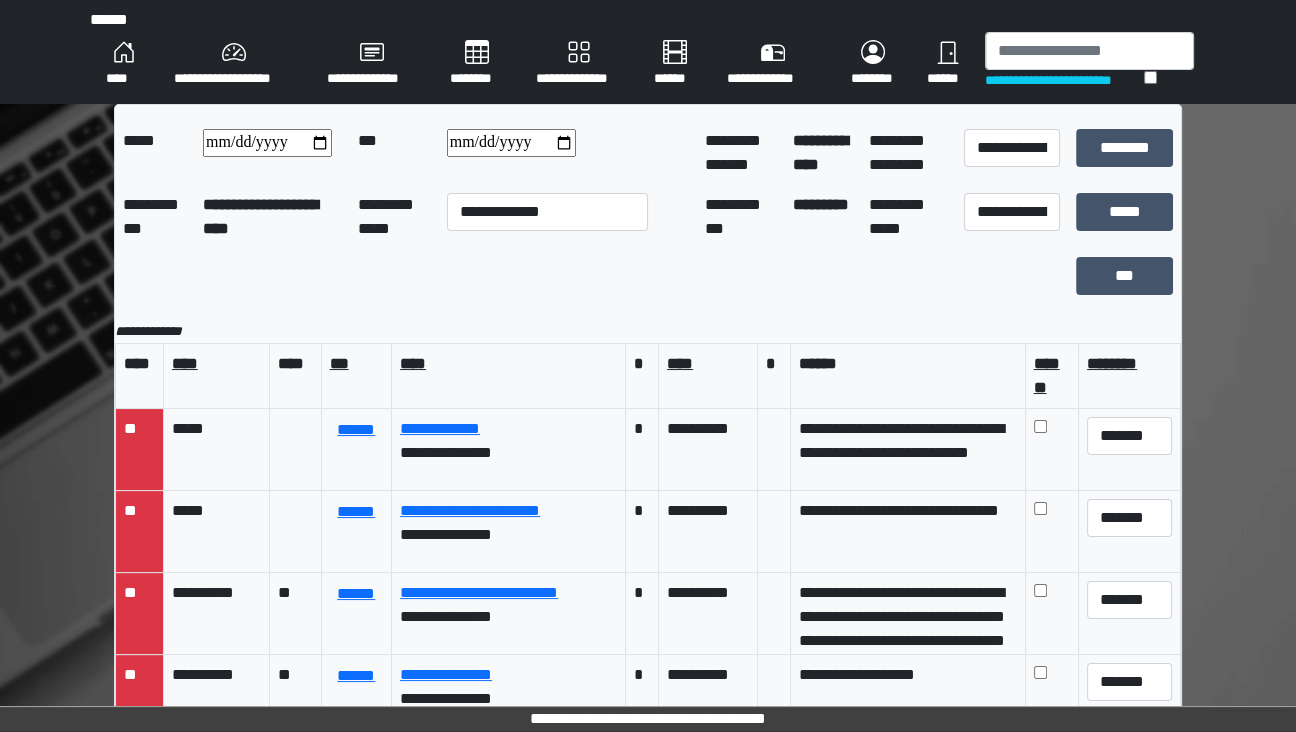 click at bounding box center [511, 143] 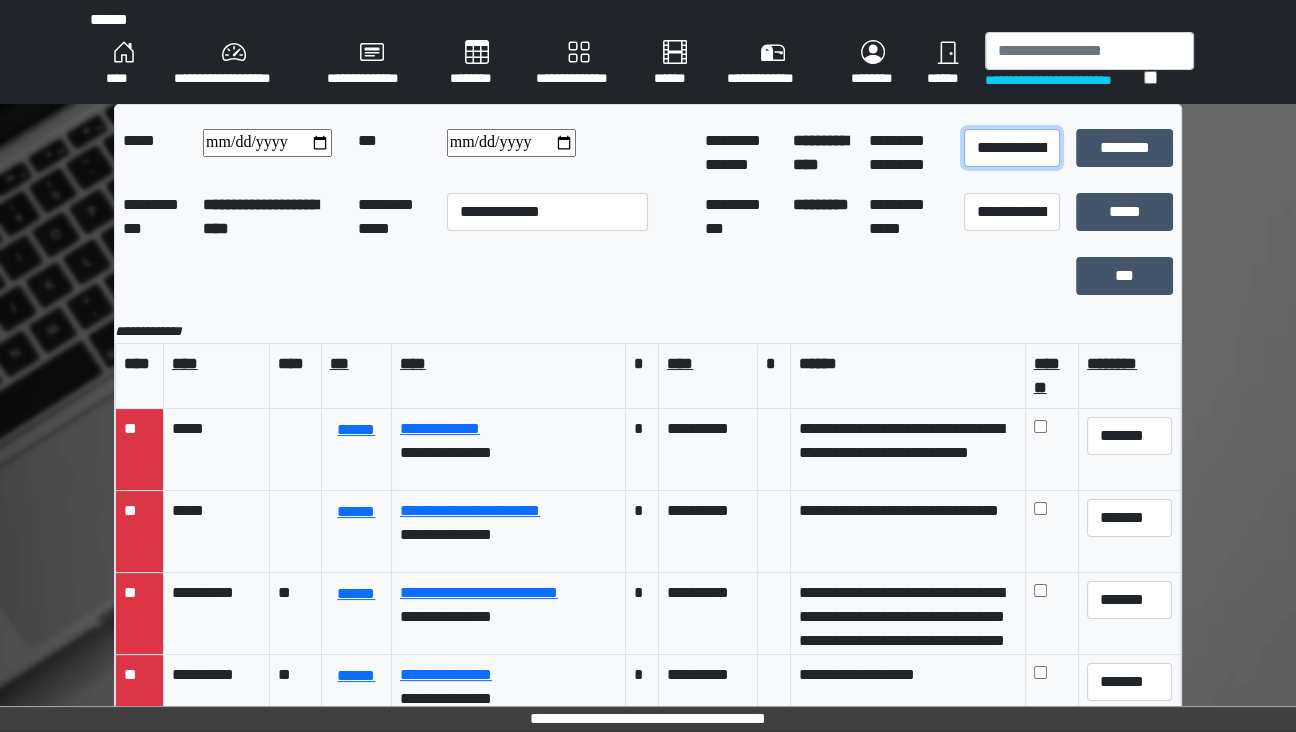 click on "**********" at bounding box center (1012, 148) 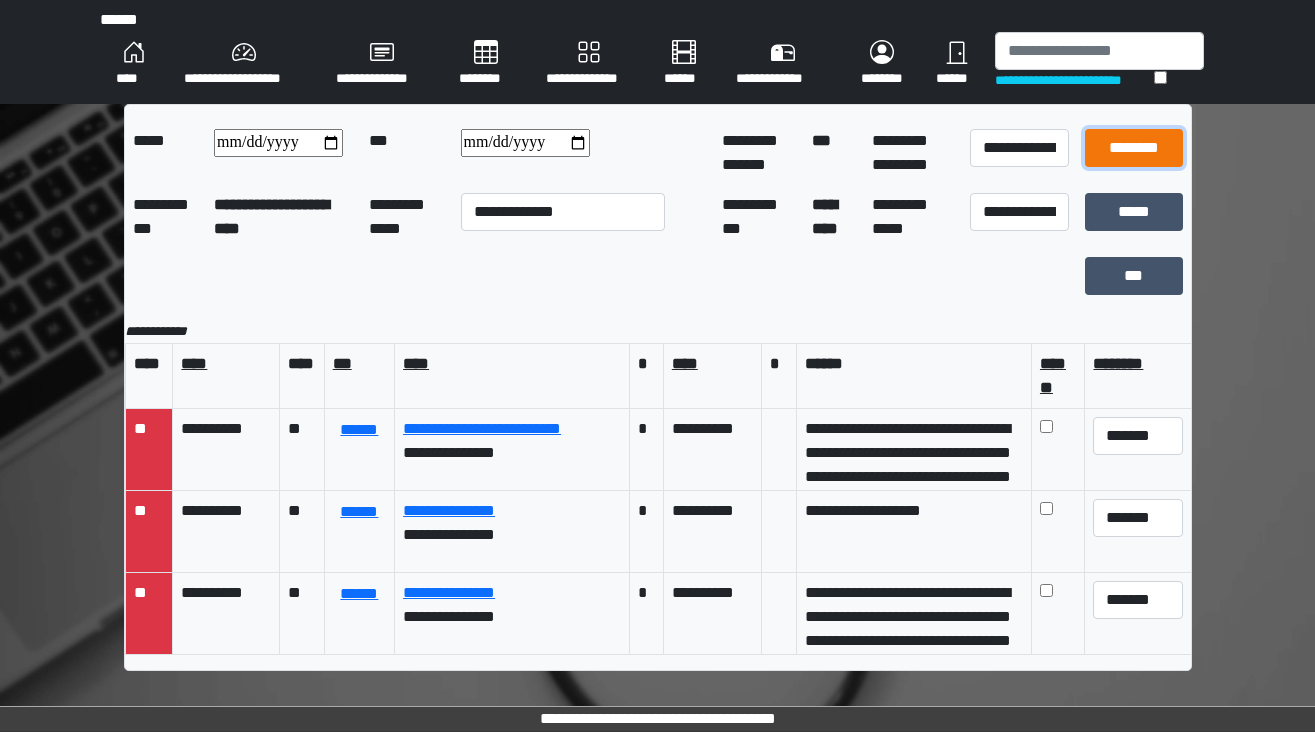 click on "********" at bounding box center (1134, 148) 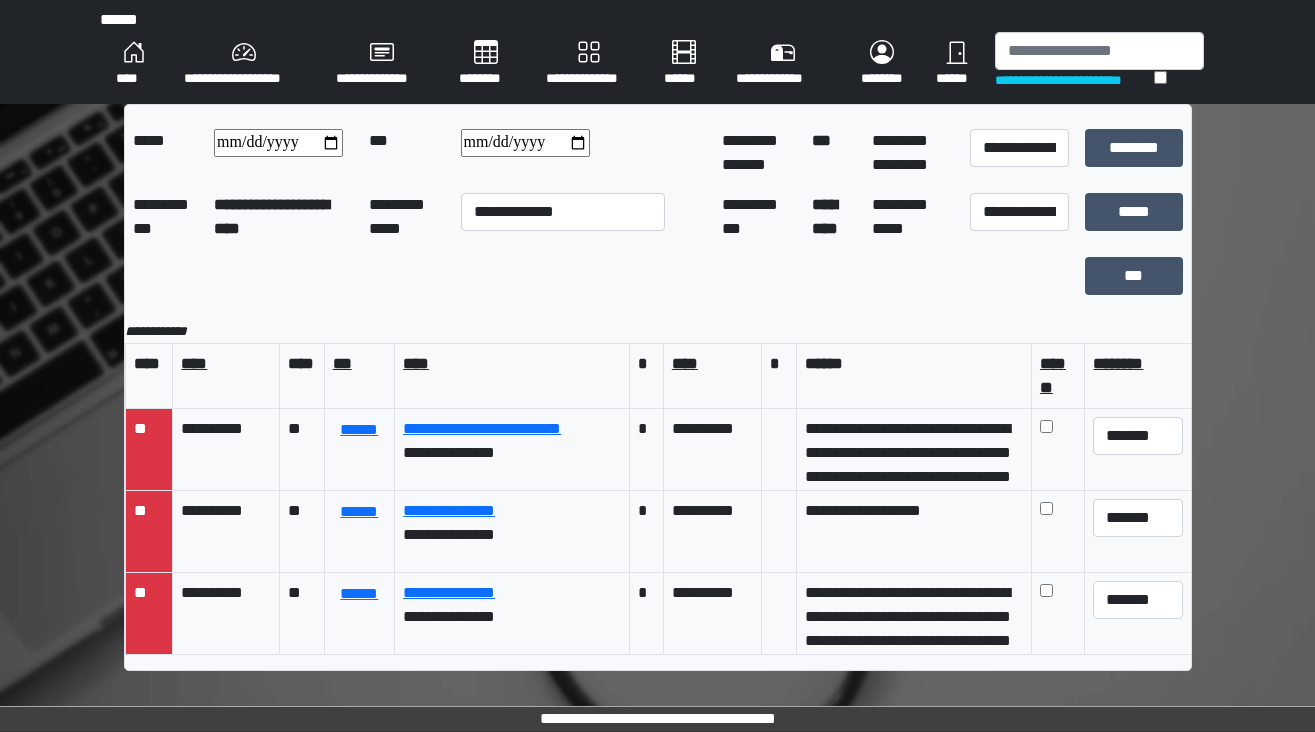 click on "********" at bounding box center [134, 64] 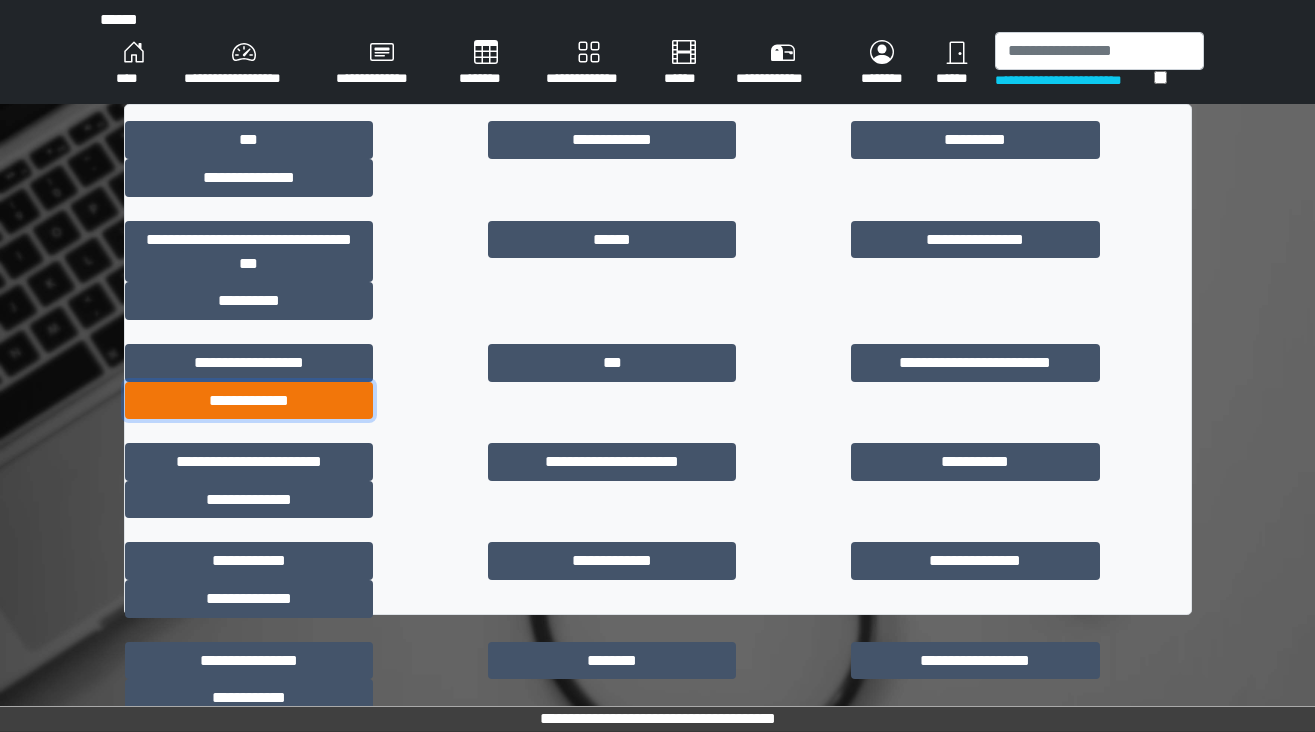 click on "**********" at bounding box center (249, 401) 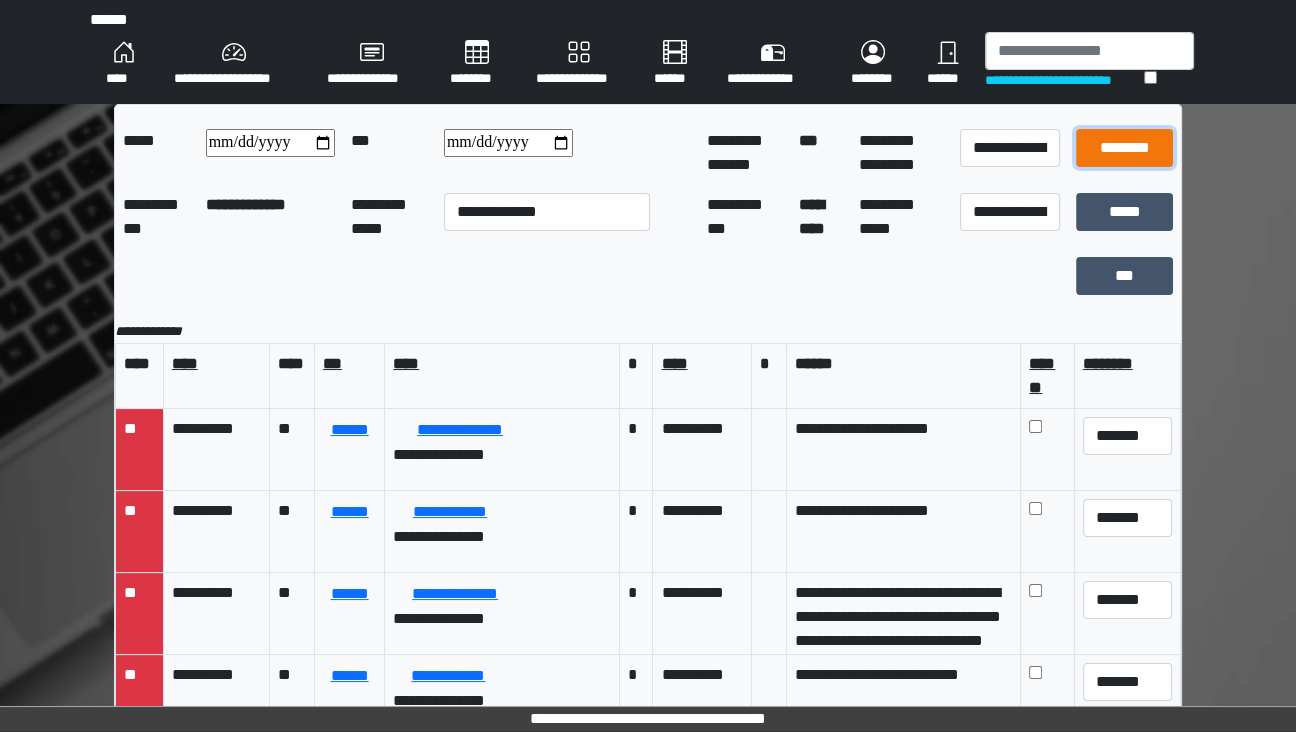 click on "********" at bounding box center [1125, 148] 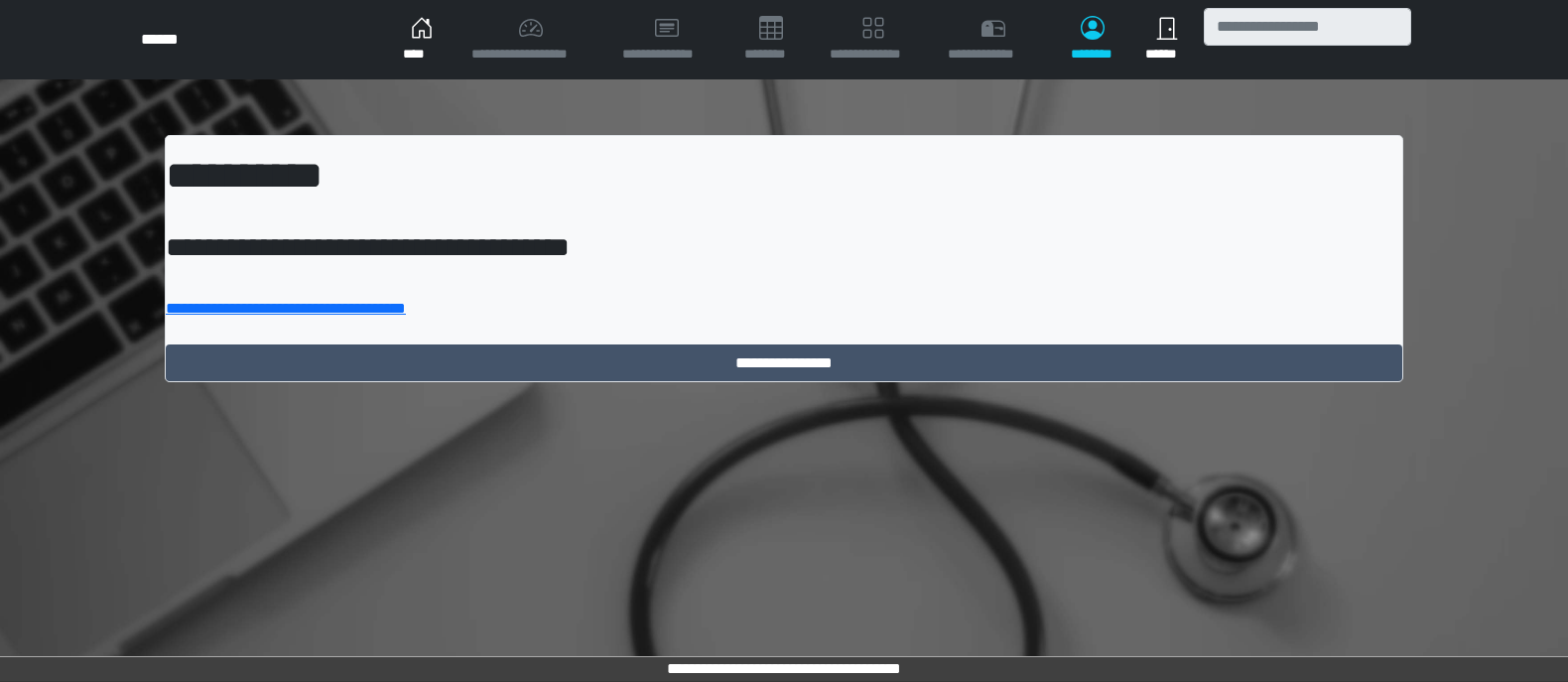 scroll, scrollTop: 0, scrollLeft: 0, axis: both 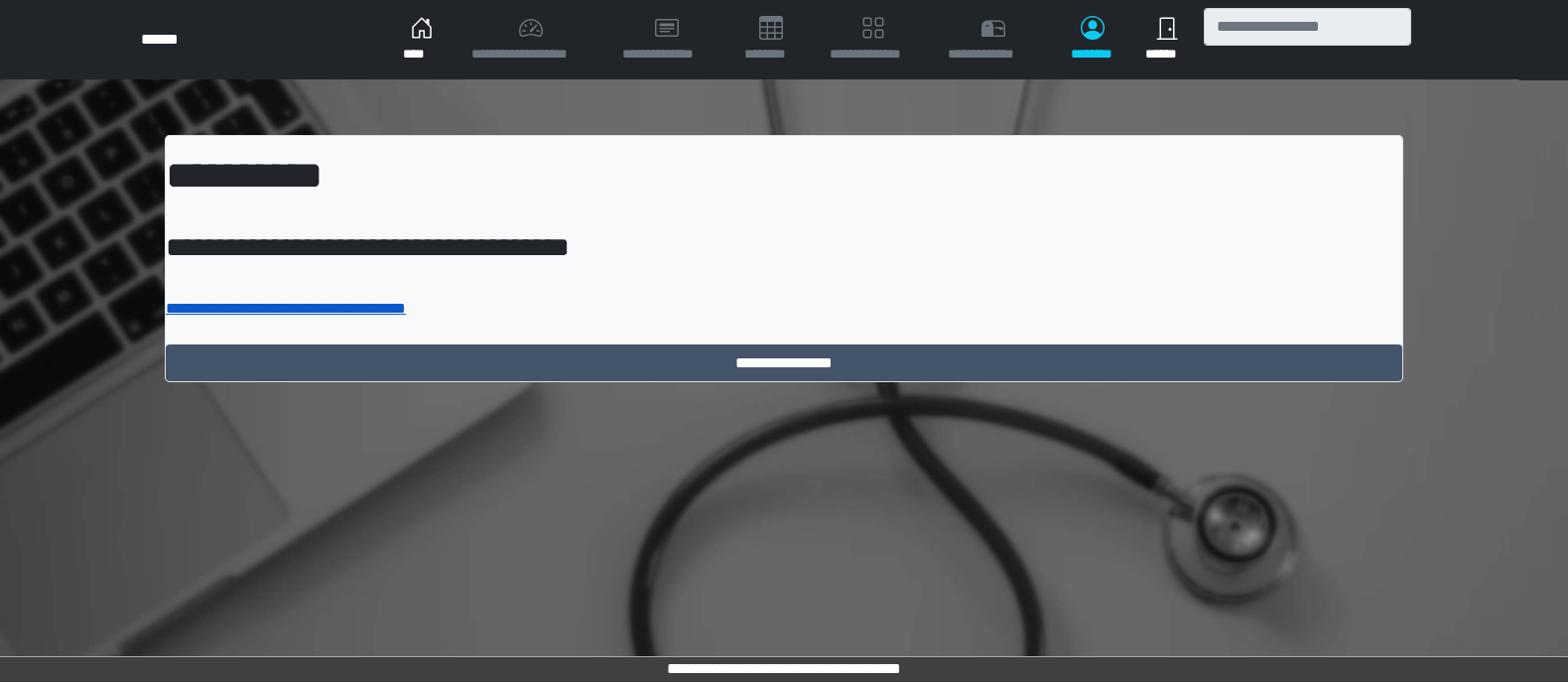 click on "**********" at bounding box center [286, 308] 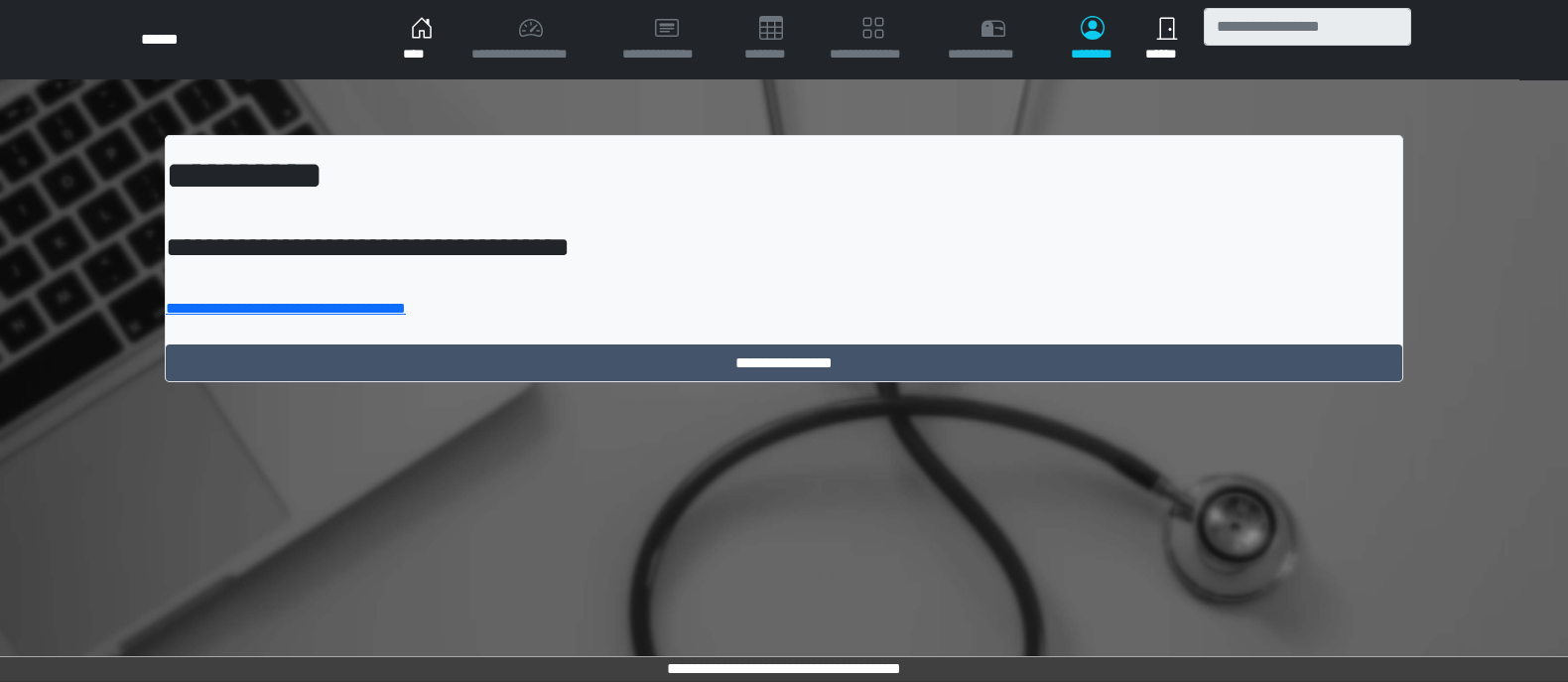 click on "****" at bounding box center [421, 40] 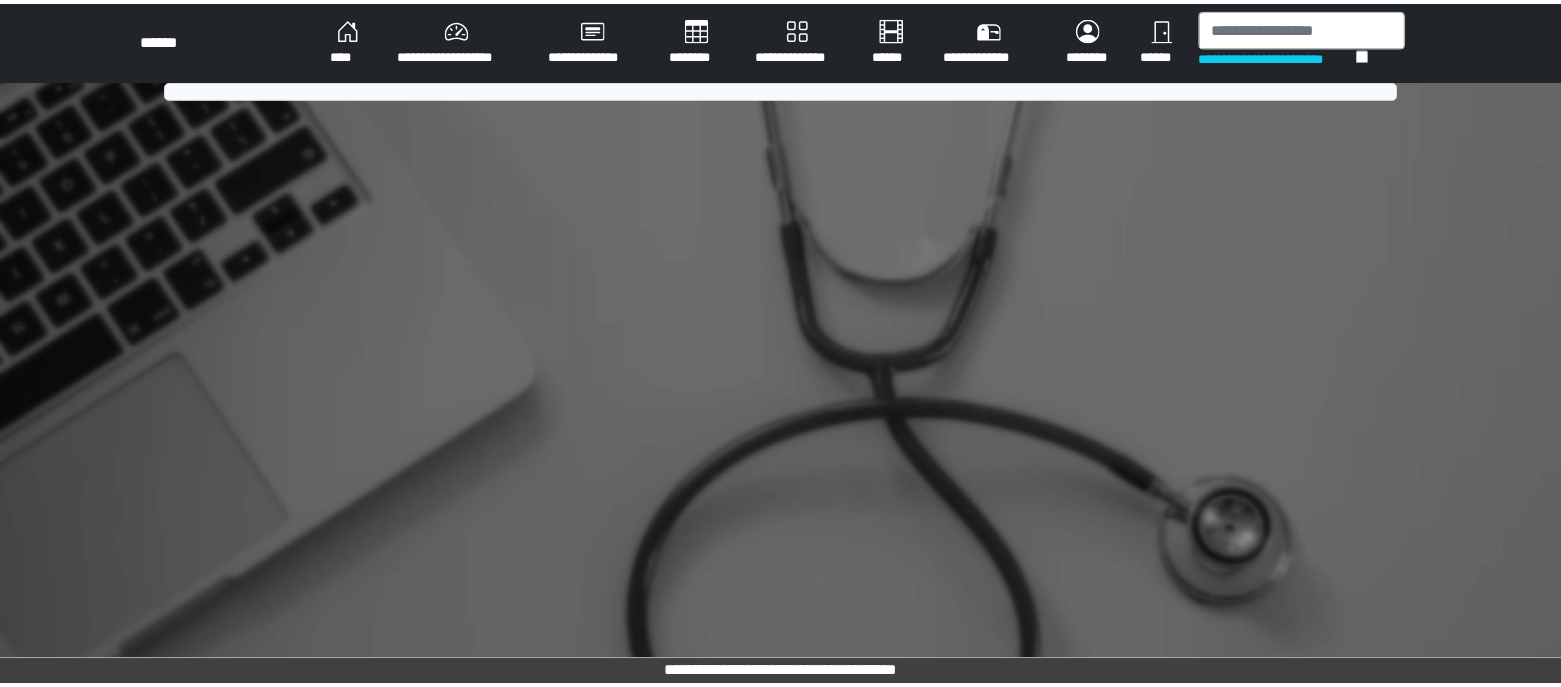 scroll, scrollTop: 0, scrollLeft: 0, axis: both 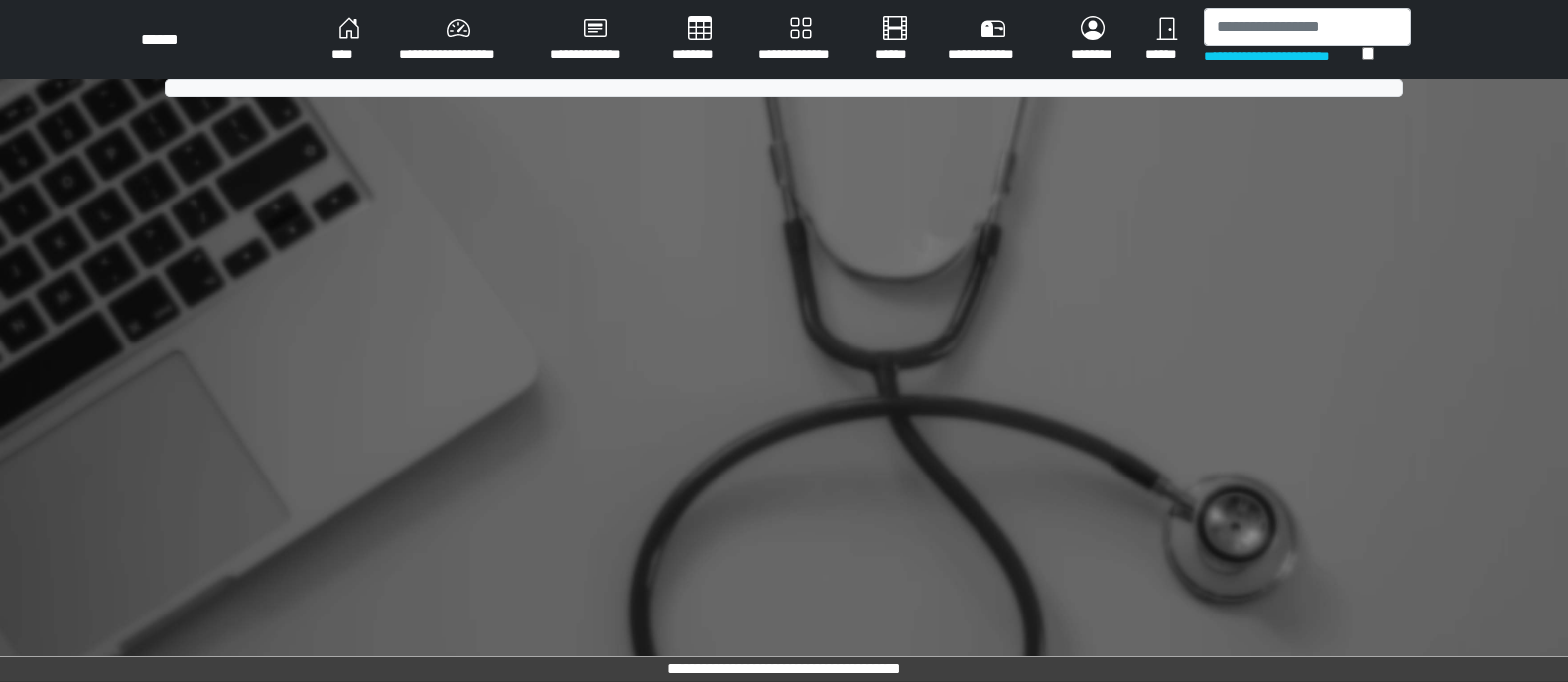 click on "********" at bounding box center [349, 40] 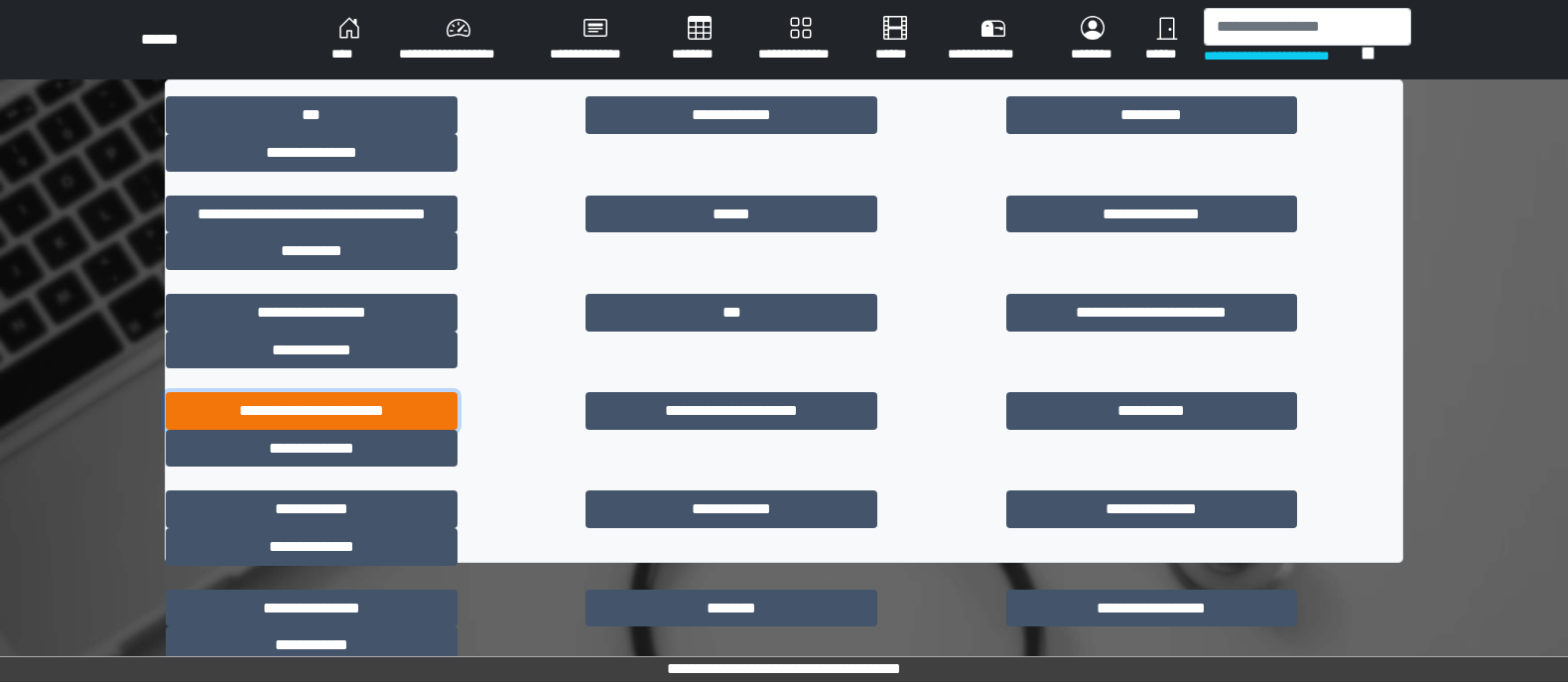 click on "**********" at bounding box center (312, 411) 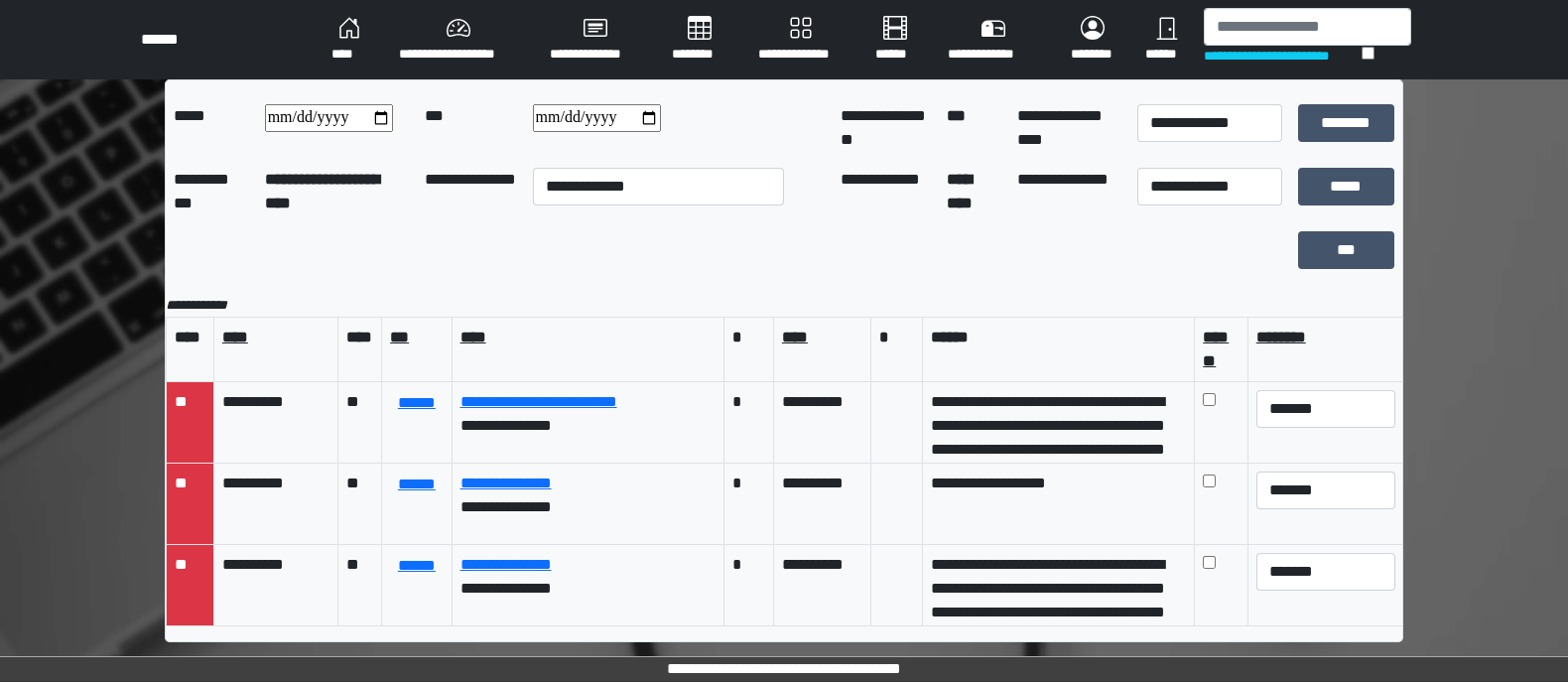 click on "**********" at bounding box center [596, 118] 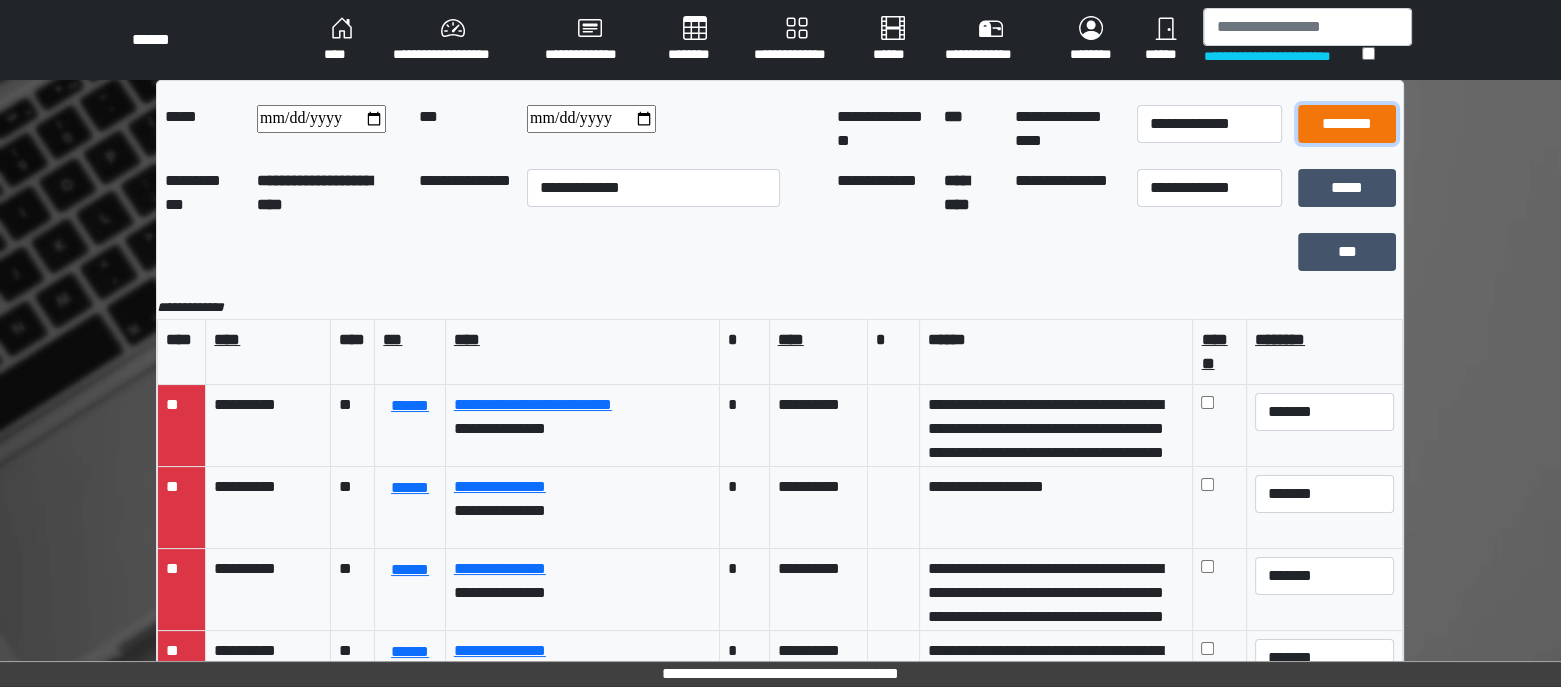 click on "[FIRST] [LAST]" at bounding box center (1347, 124) 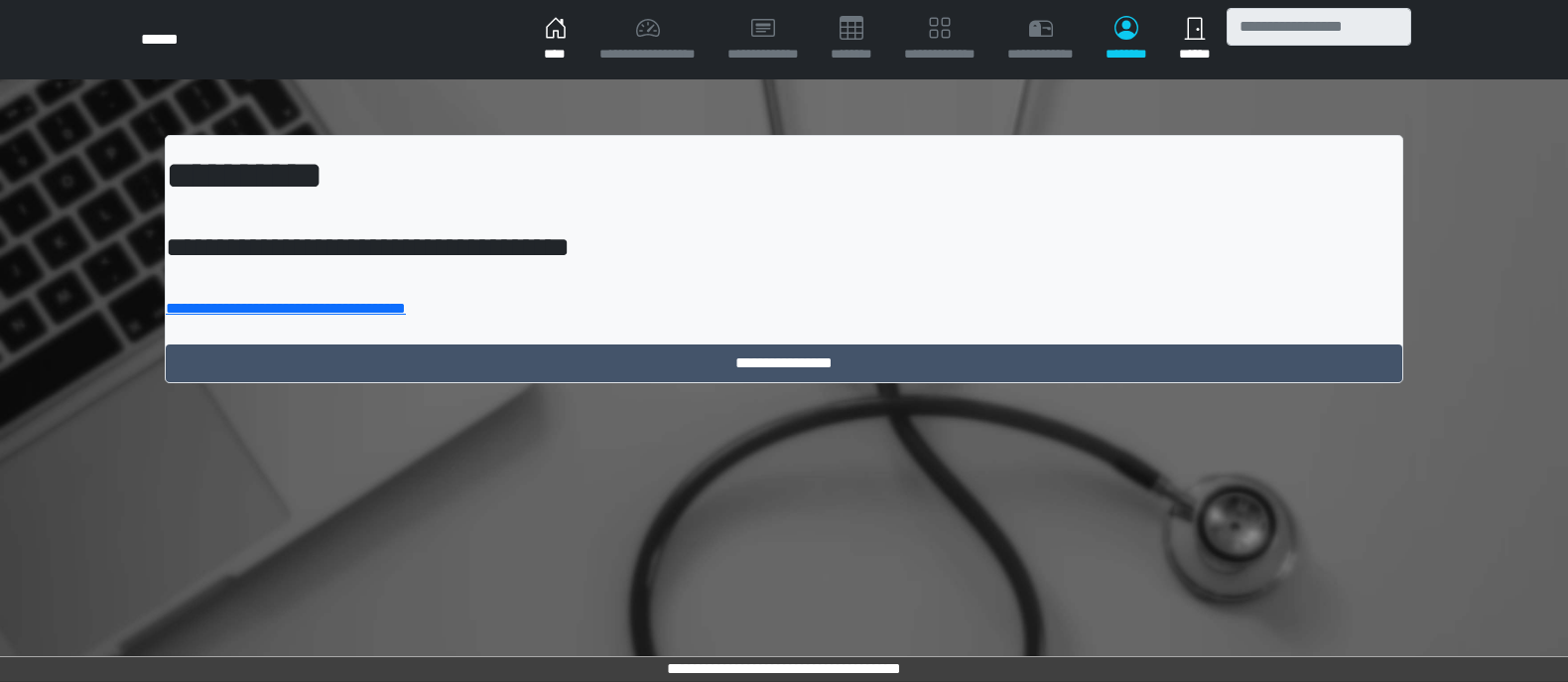 scroll, scrollTop: 0, scrollLeft: 0, axis: both 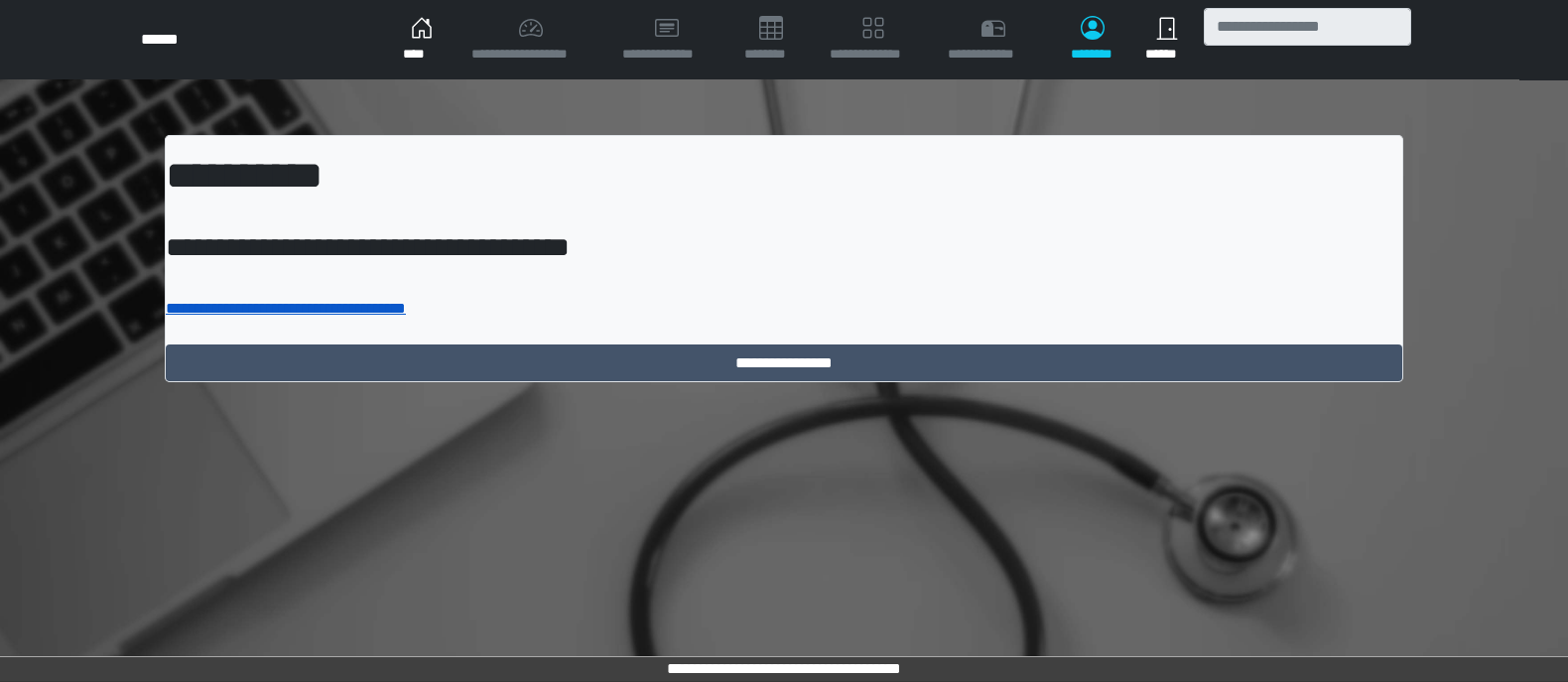 click on "**********" at bounding box center (286, 308) 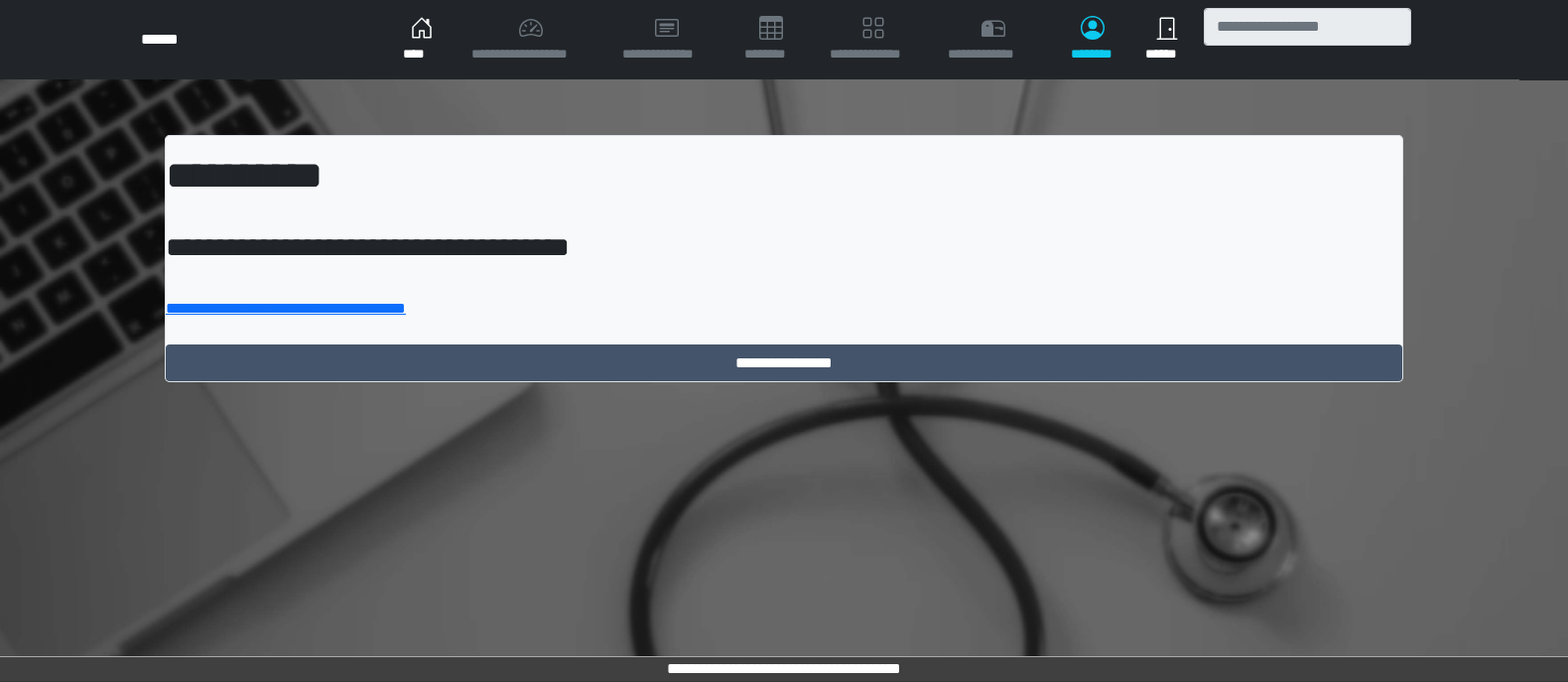 click on "****" at bounding box center [421, 40] 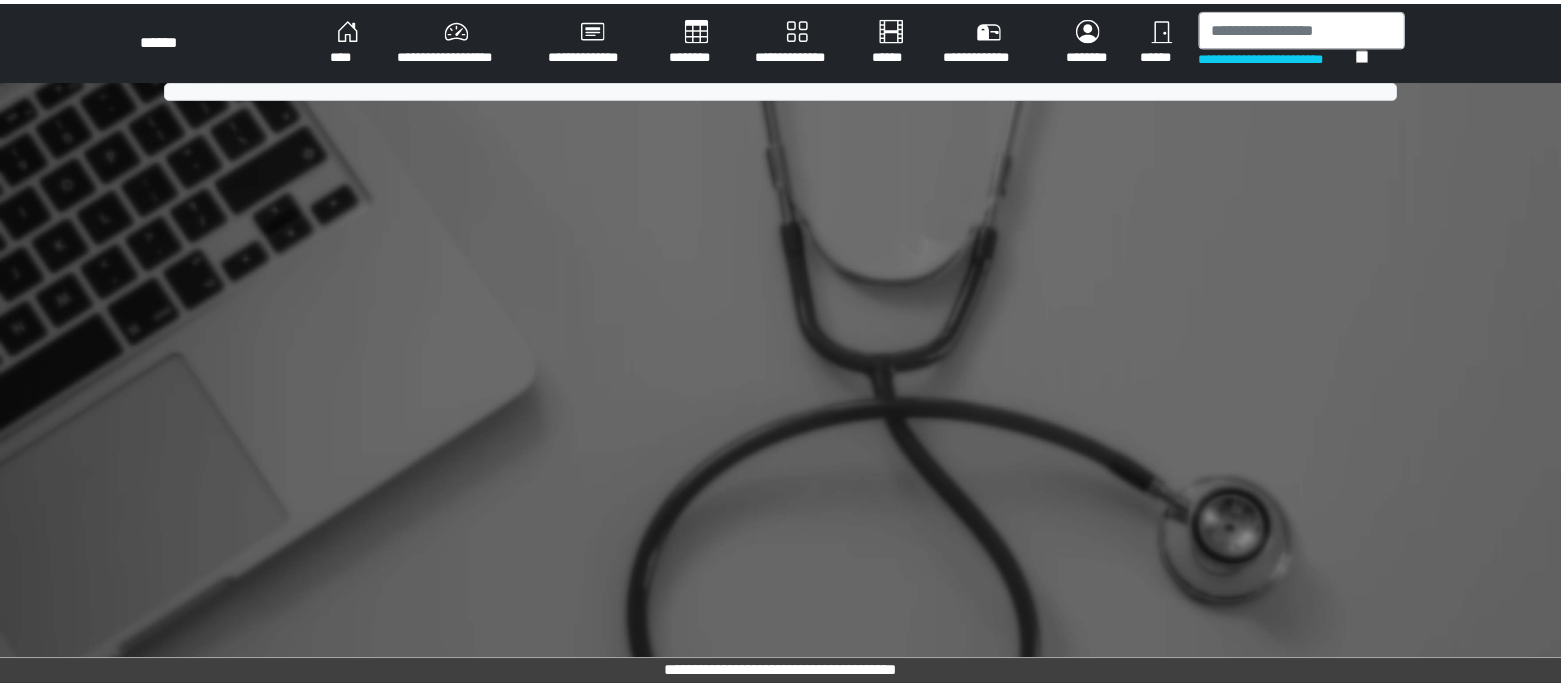 scroll, scrollTop: 0, scrollLeft: 0, axis: both 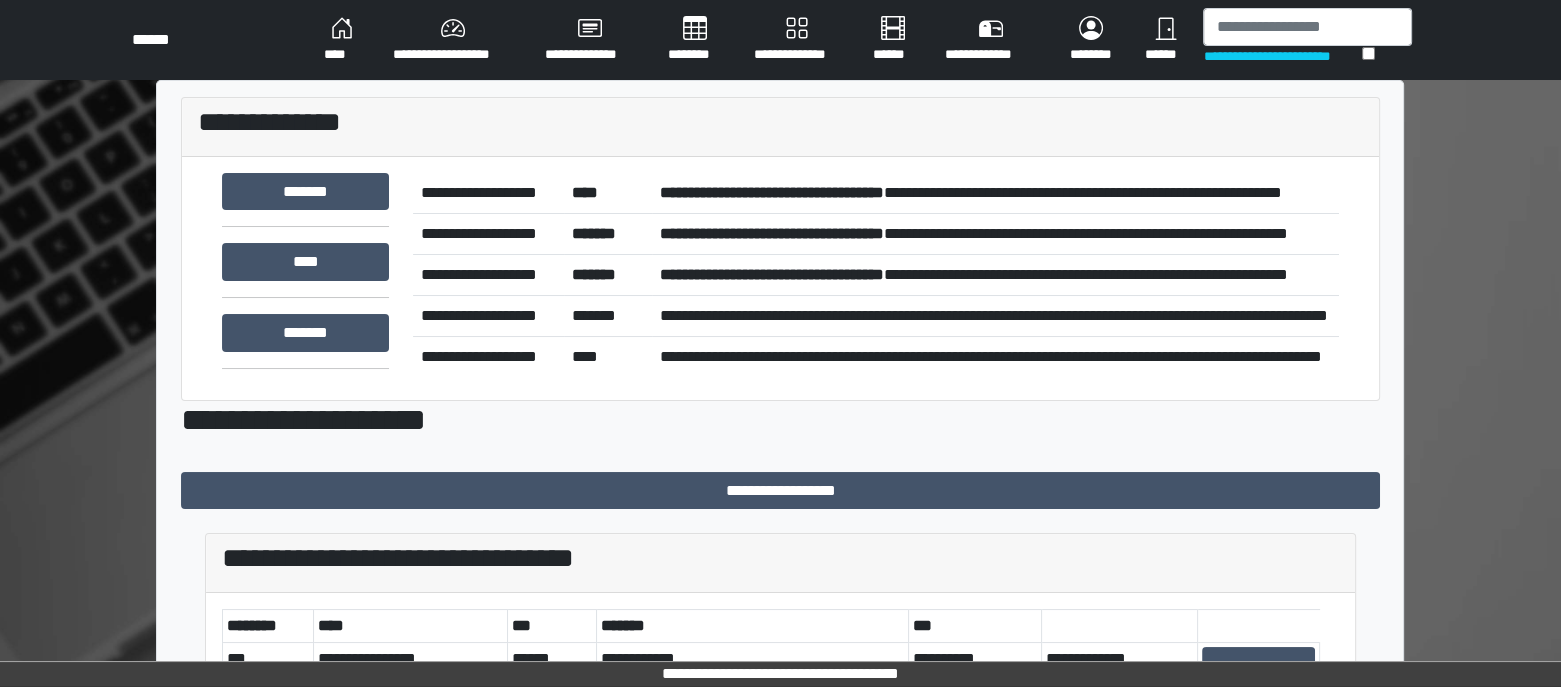 click on "********" at bounding box center [342, 40] 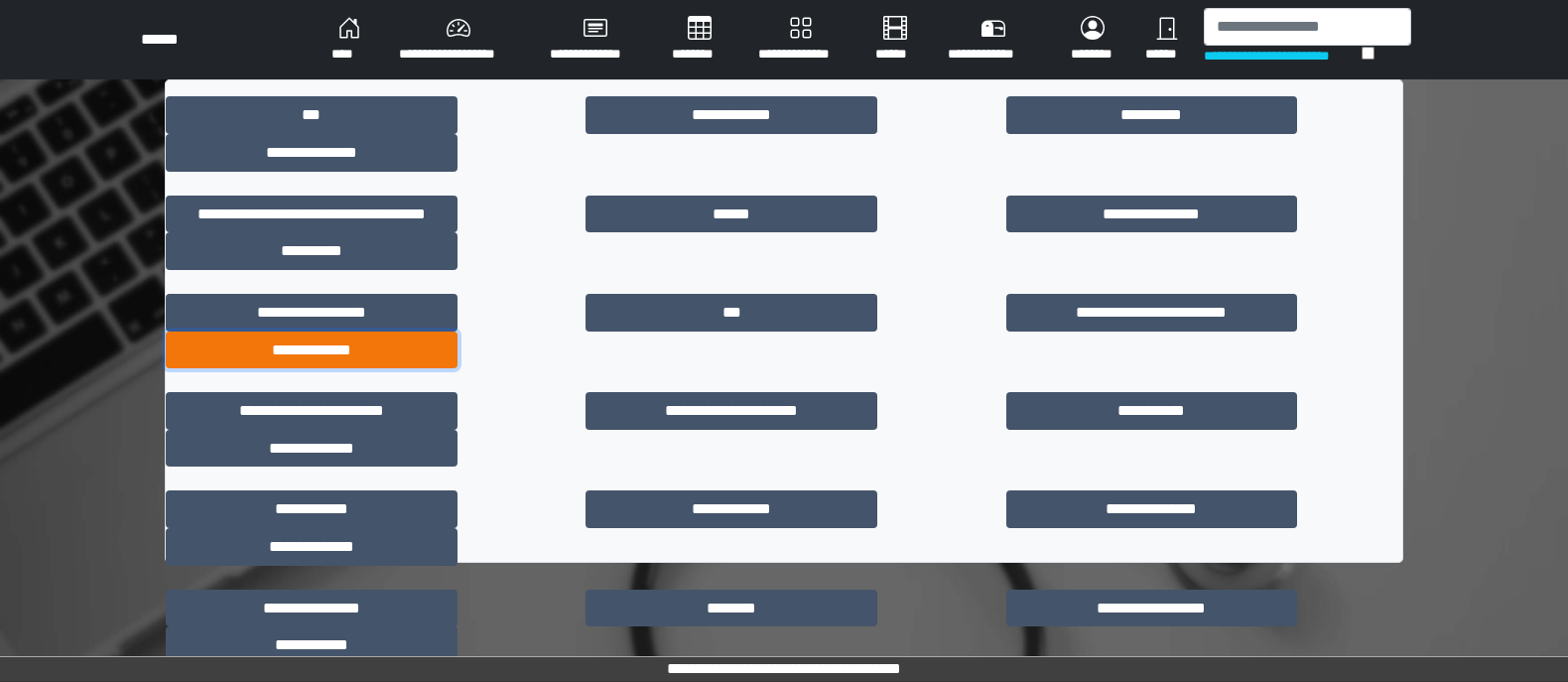 click on "**********" at bounding box center [312, 350] 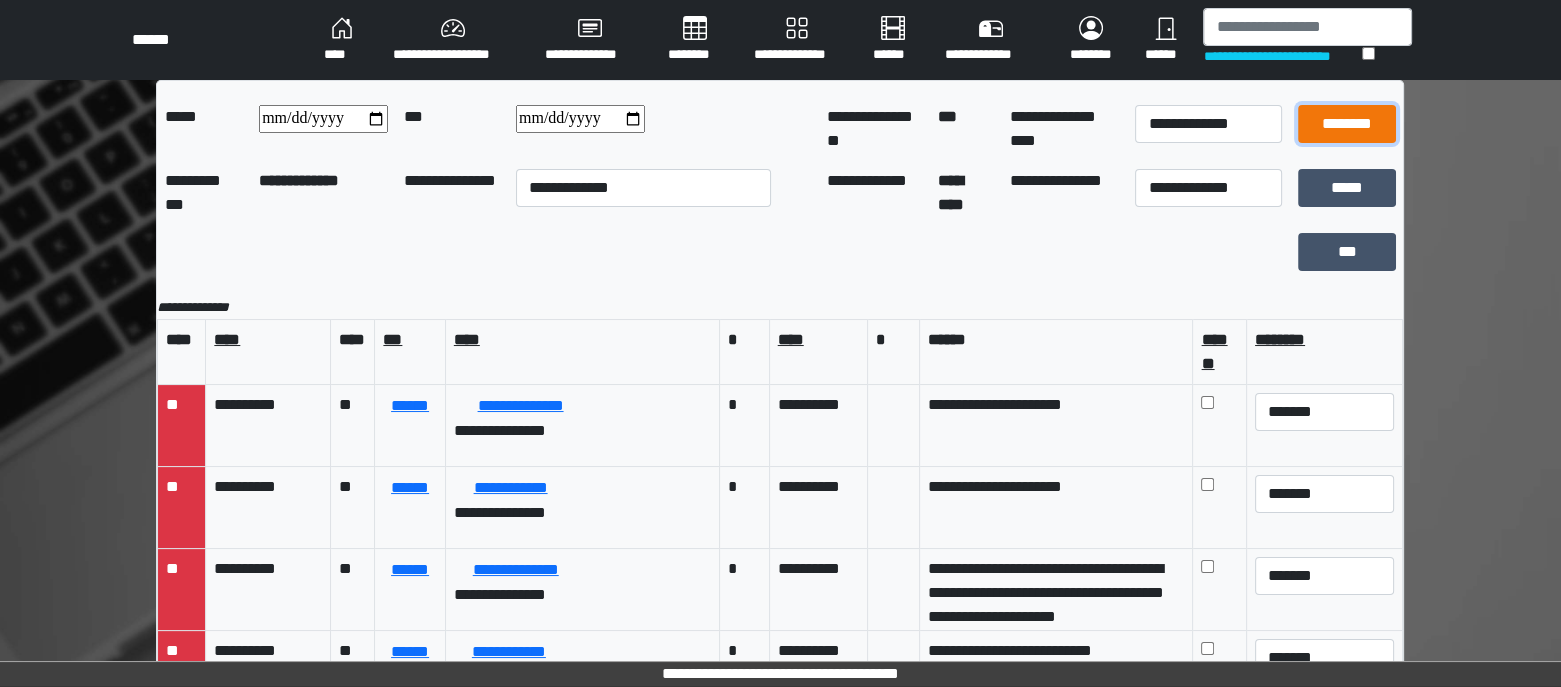 click on "********" at bounding box center [1347, 124] 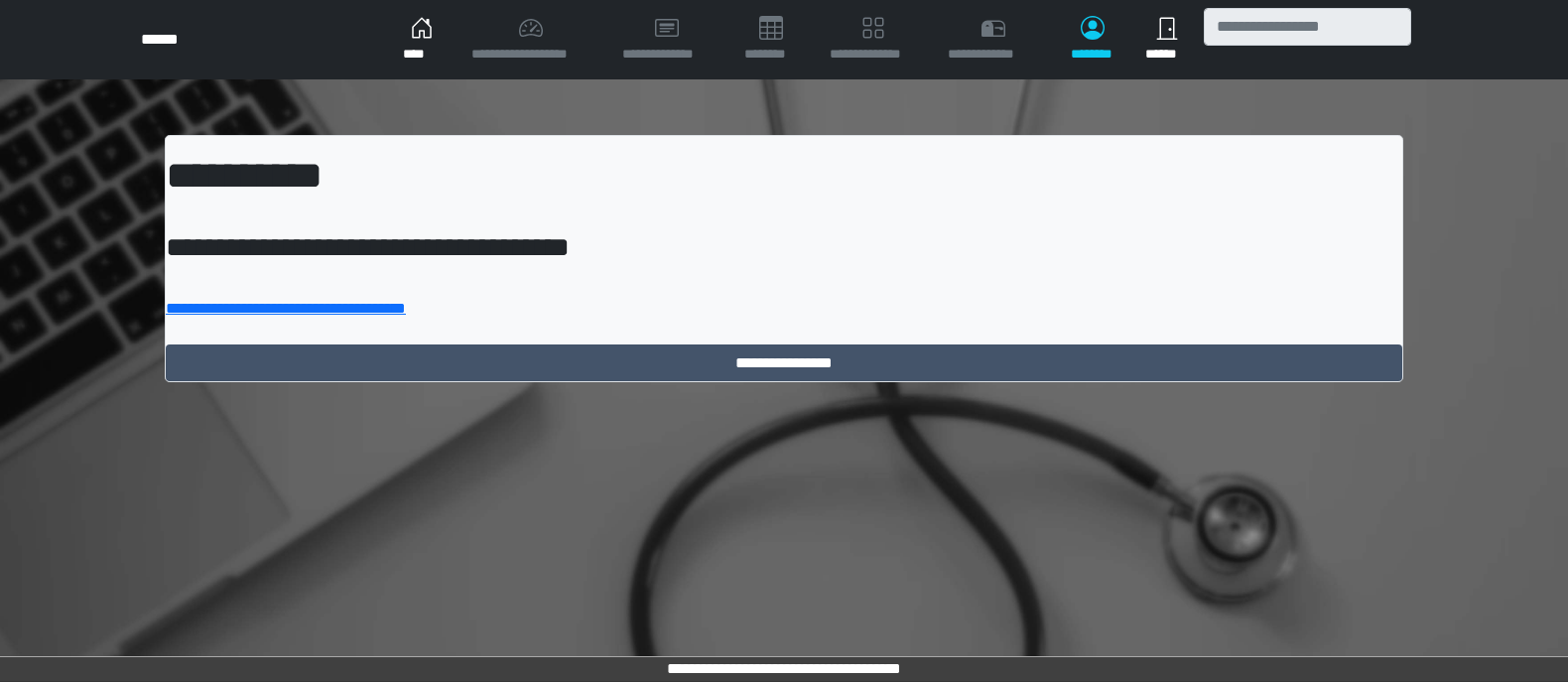 scroll, scrollTop: 0, scrollLeft: 0, axis: both 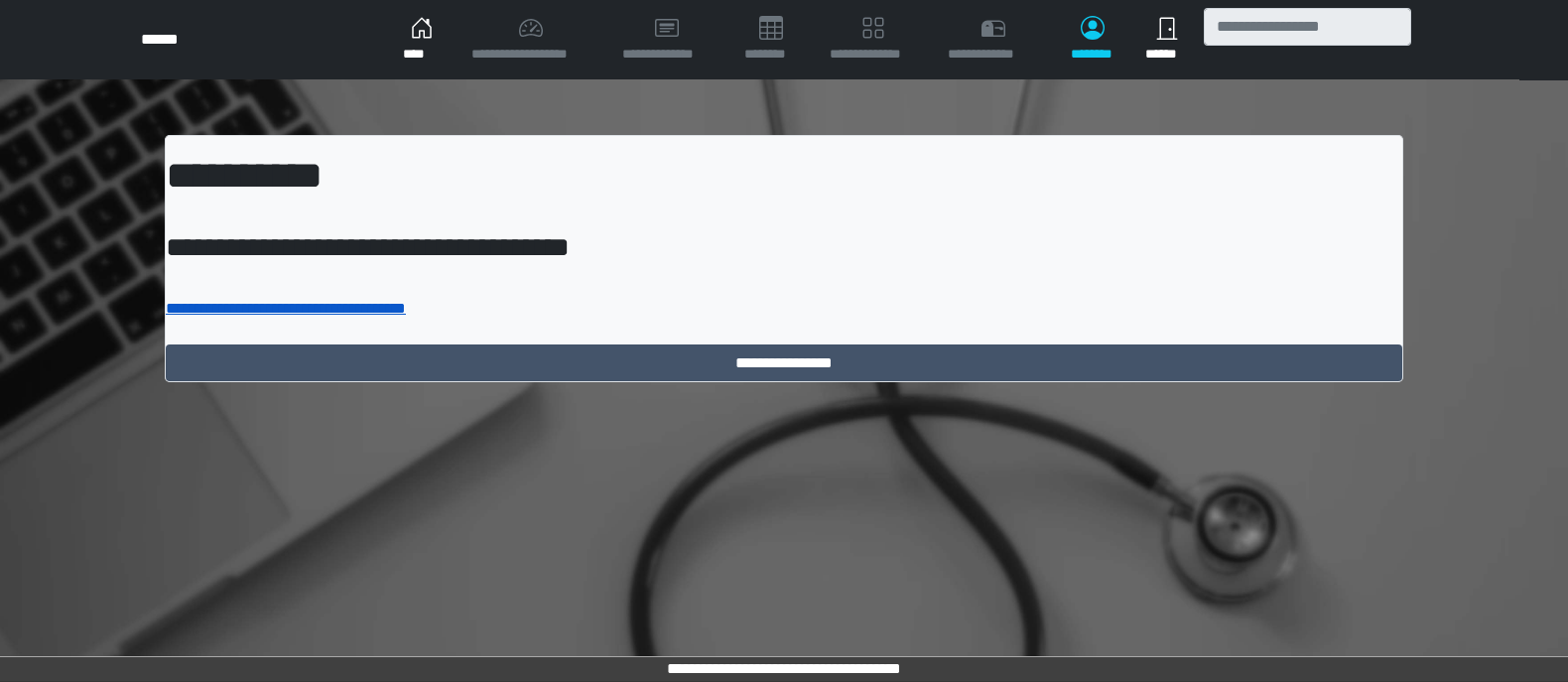 click on "**********" at bounding box center [286, 308] 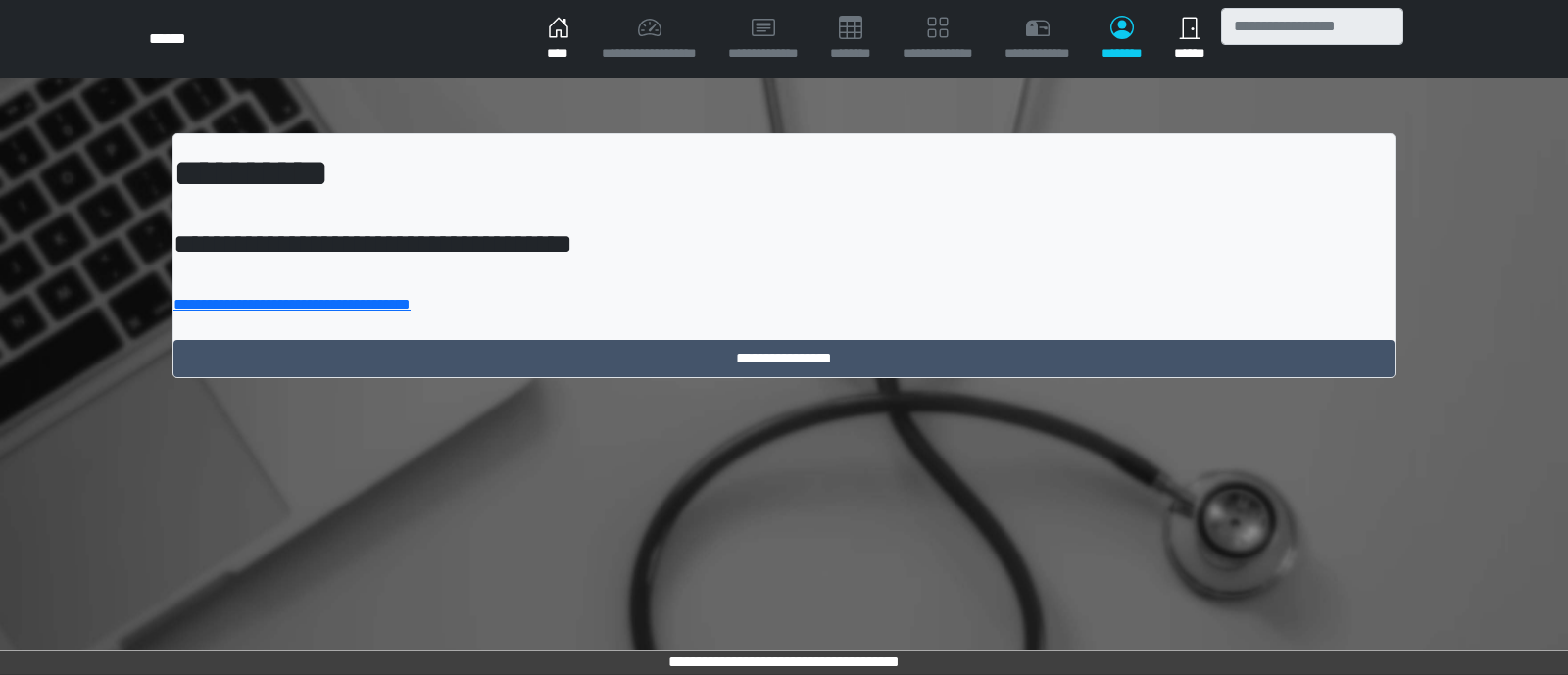 scroll, scrollTop: 0, scrollLeft: 0, axis: both 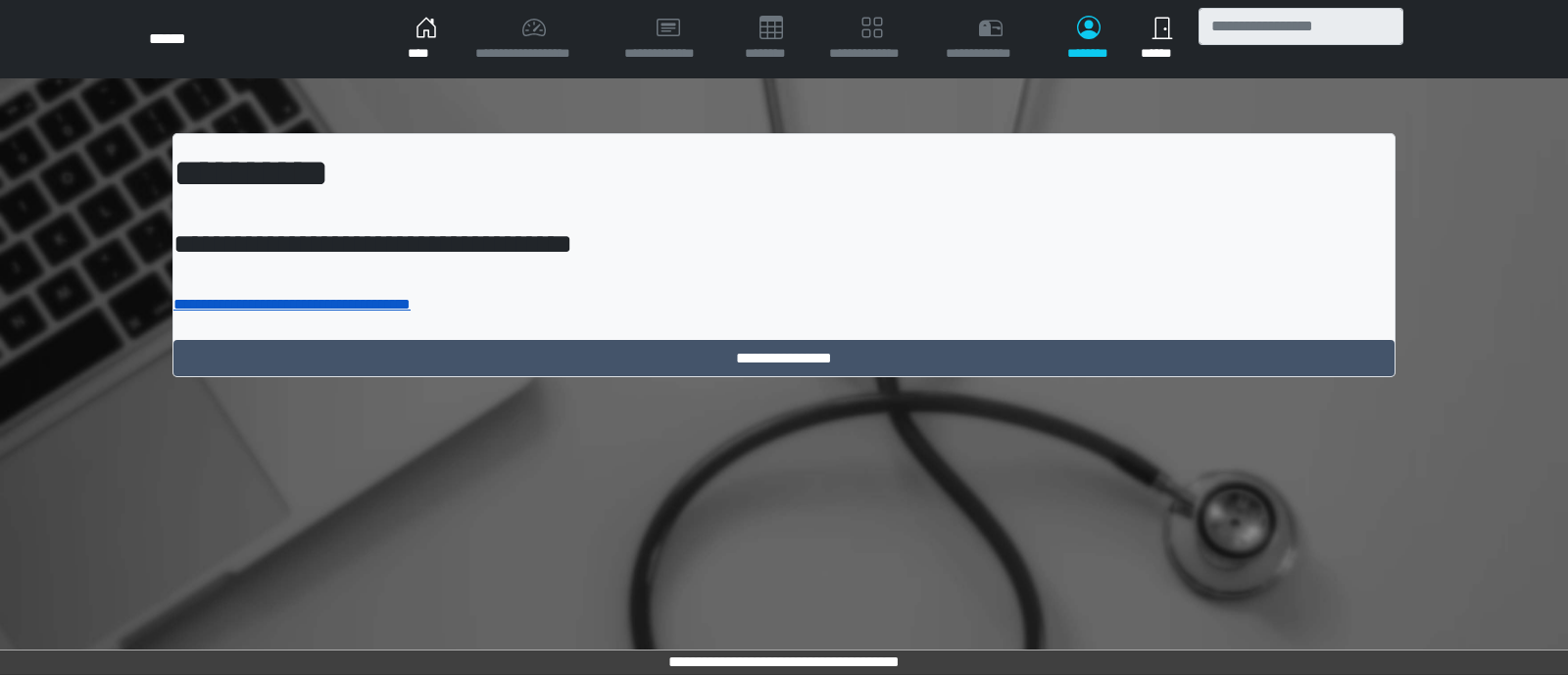 click on "**********" at bounding box center (292, 304) 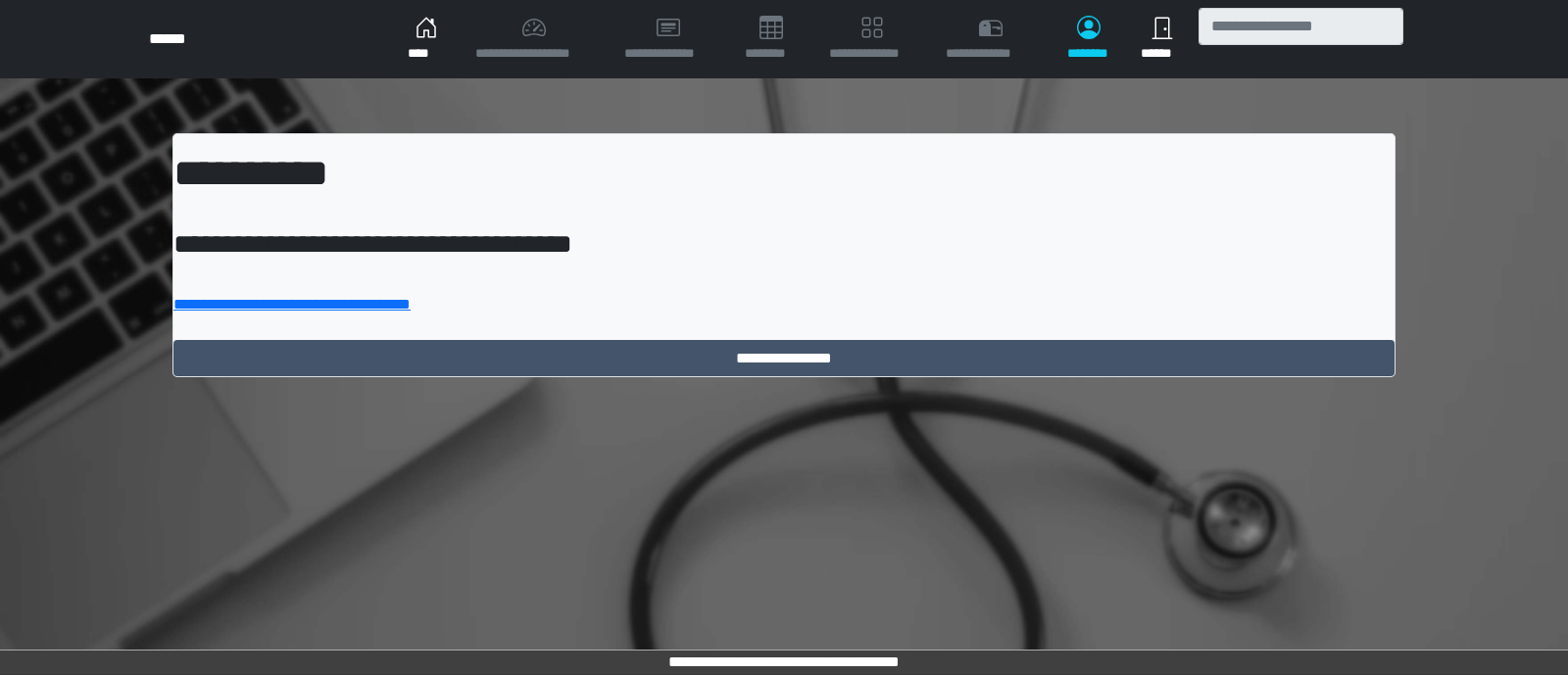 click on "****" at bounding box center [425, 39] 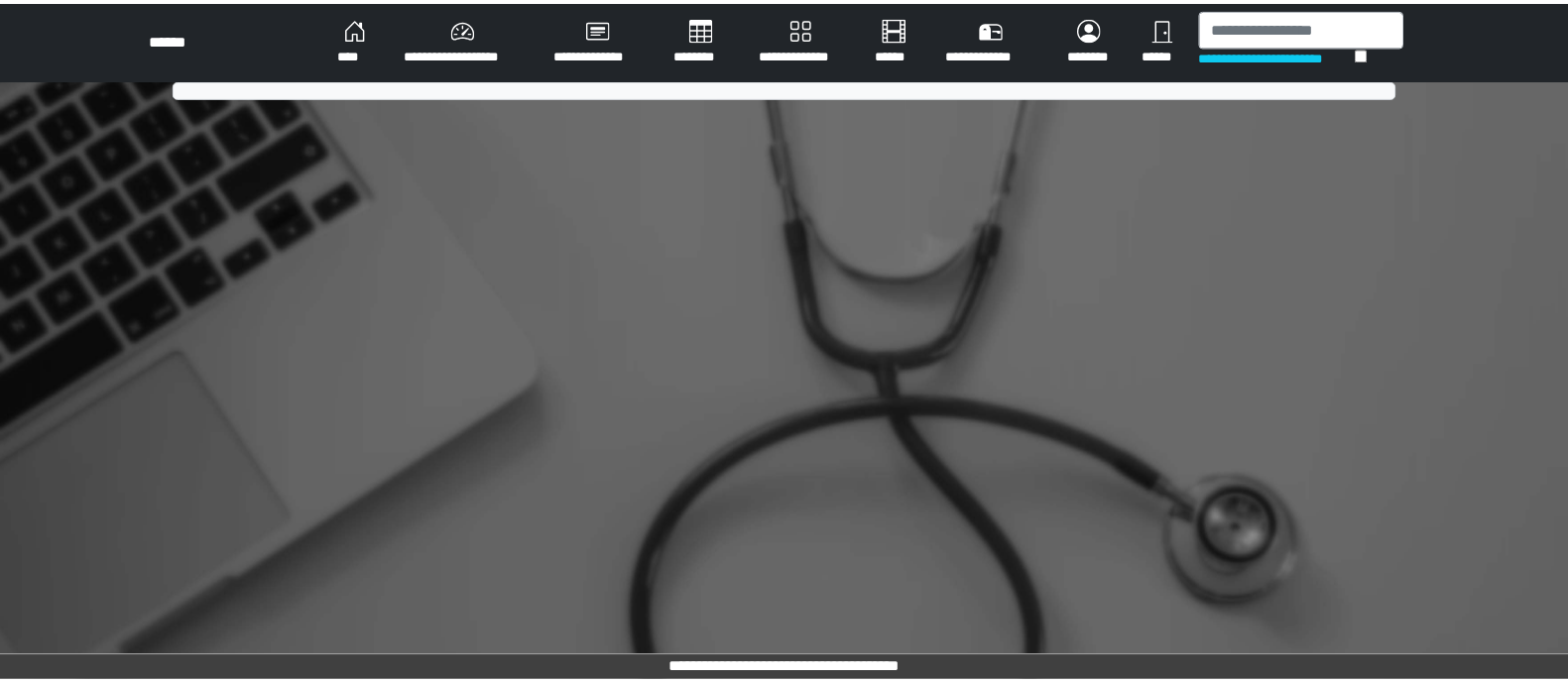 scroll, scrollTop: 0, scrollLeft: 0, axis: both 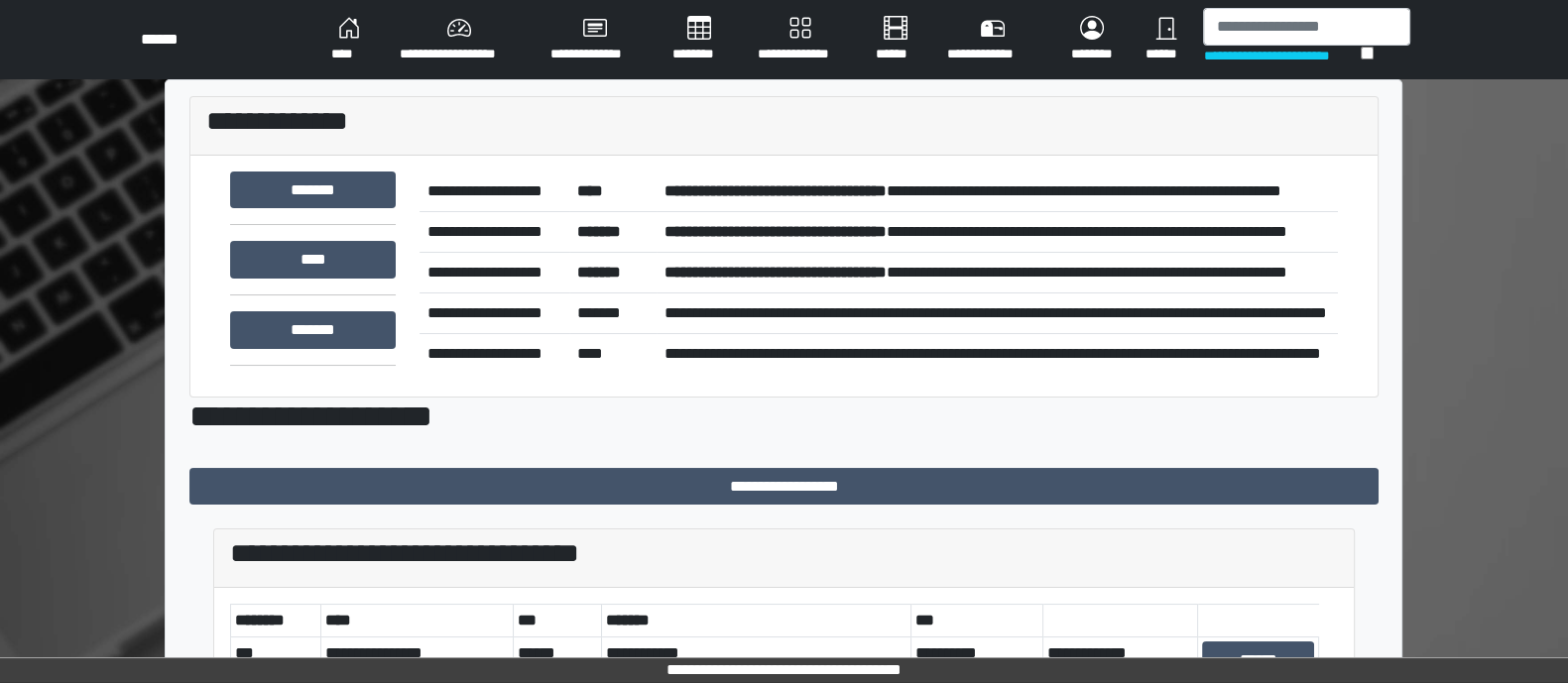 click on "[FIRST] [LAST]" at bounding box center [349, 40] 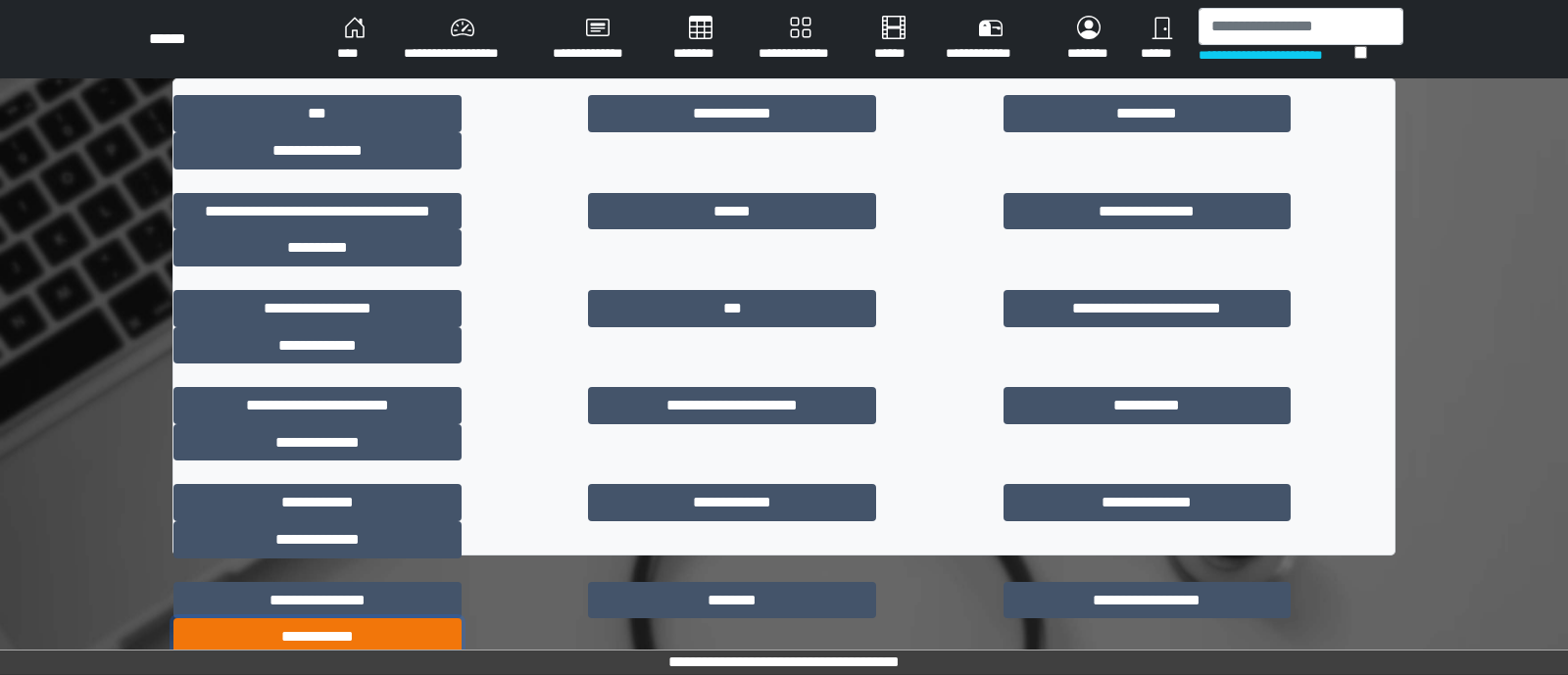 click on "[NUMBER] [STREET]" at bounding box center (318, 637) 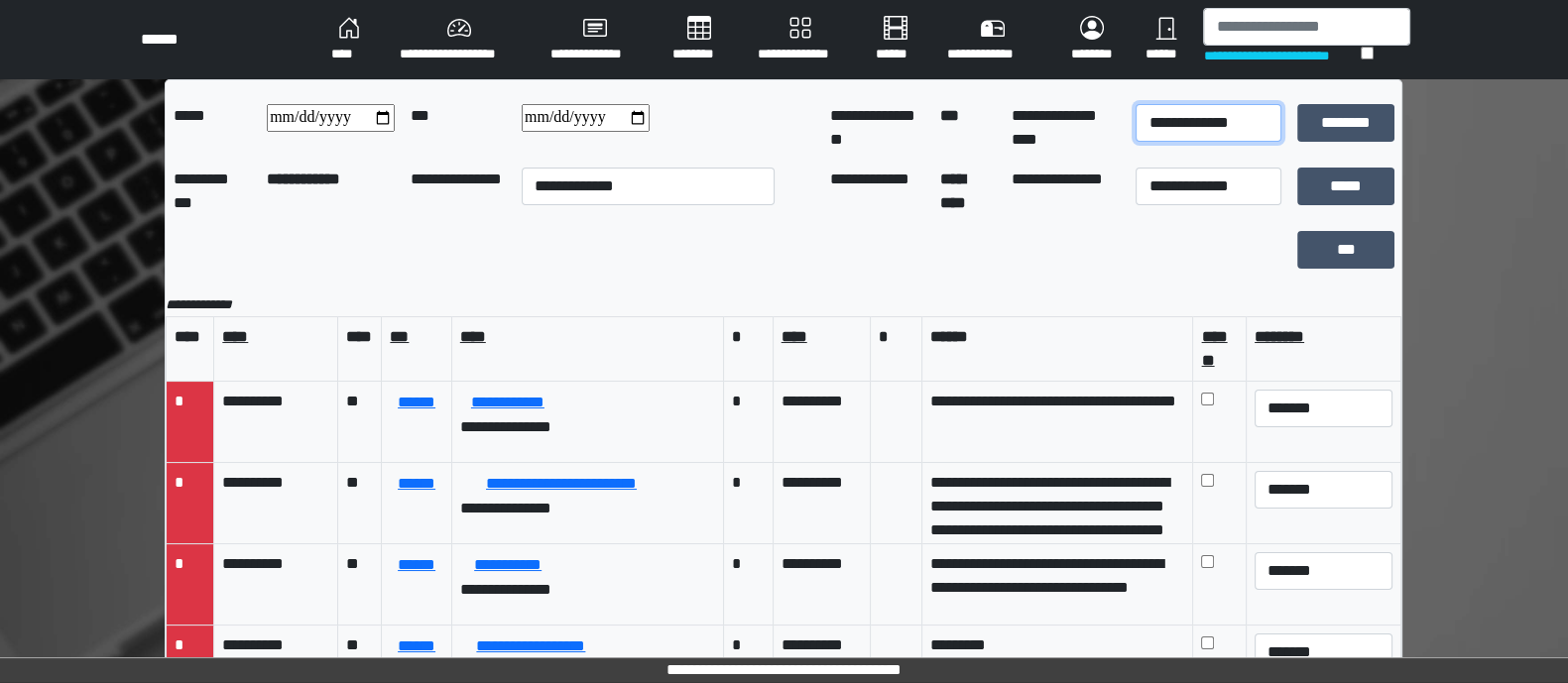 click on "**********" at bounding box center (1208, 123) 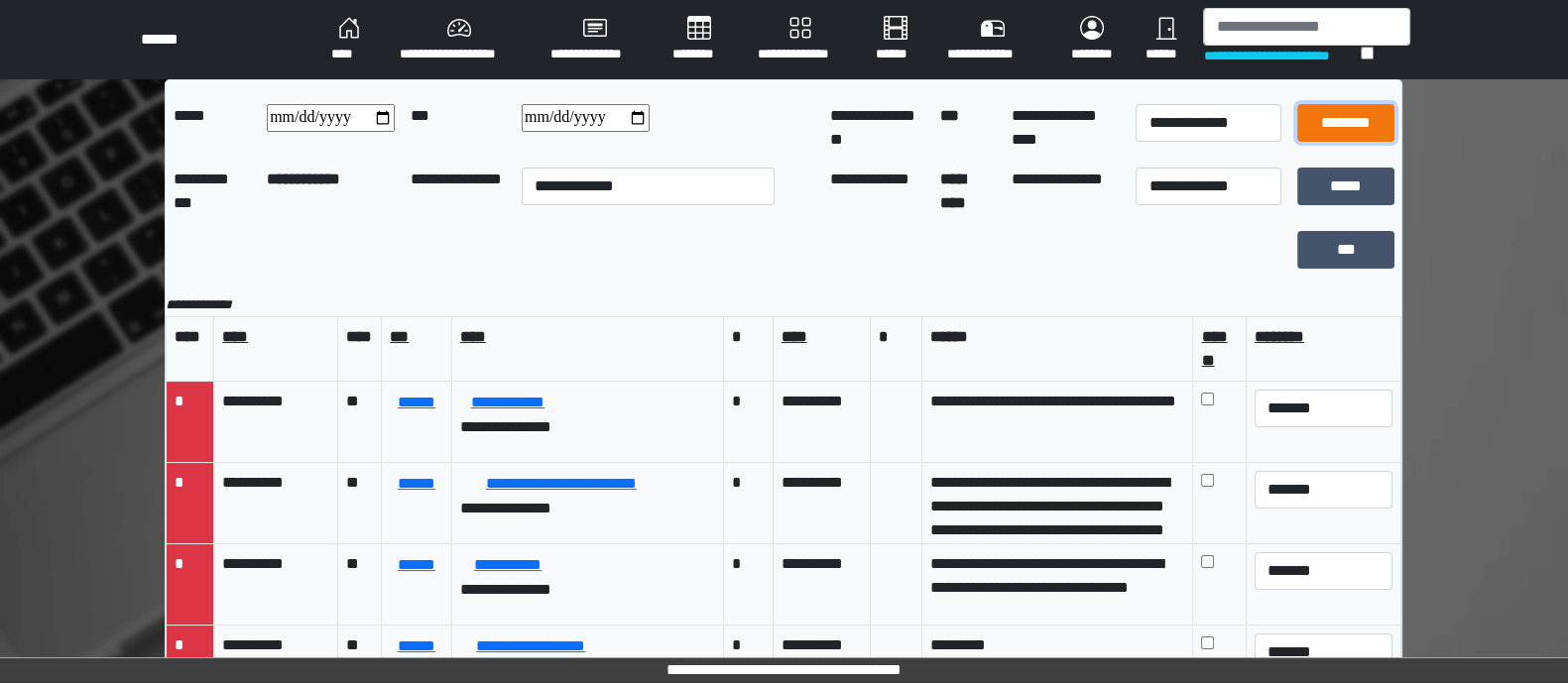 drag, startPoint x: 1265, startPoint y: 158, endPoint x: 1327, endPoint y: 126, distance: 69.77105 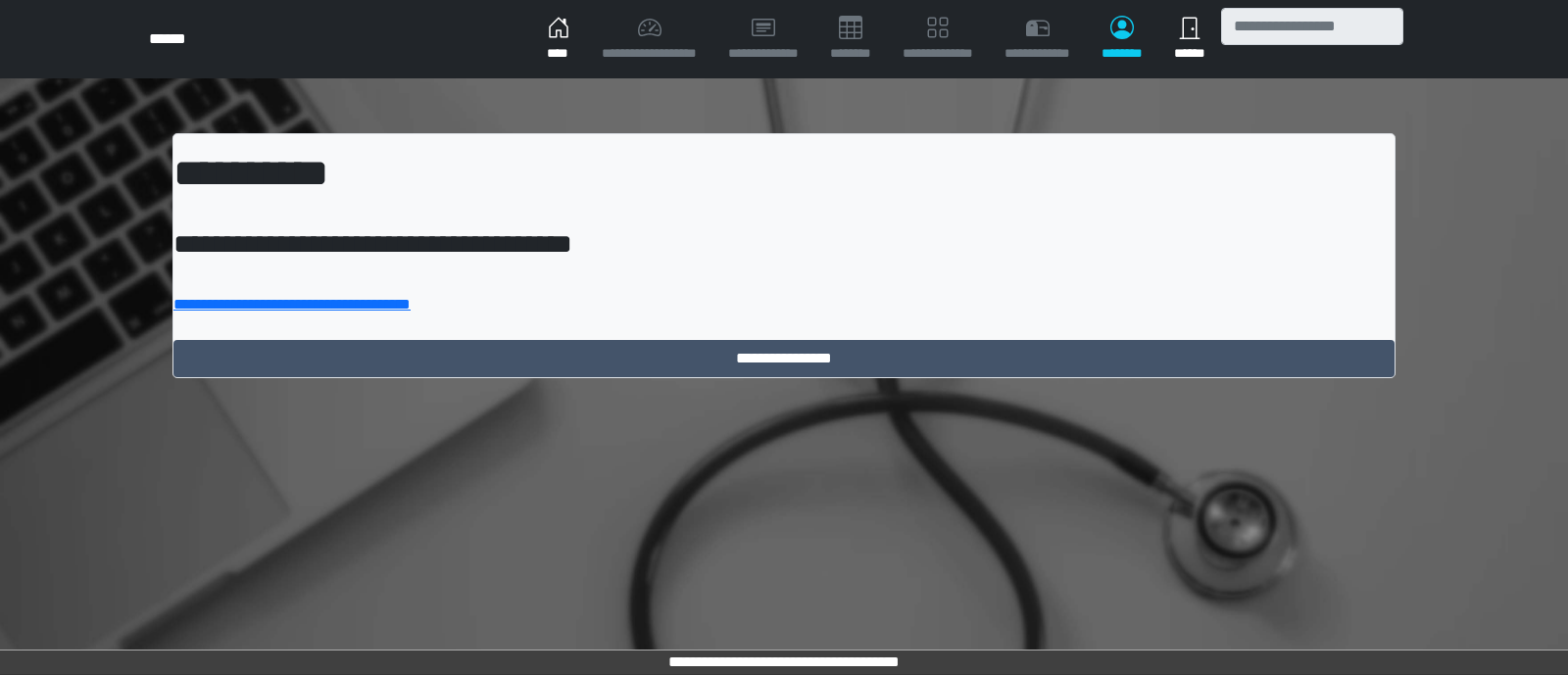scroll, scrollTop: 0, scrollLeft: 0, axis: both 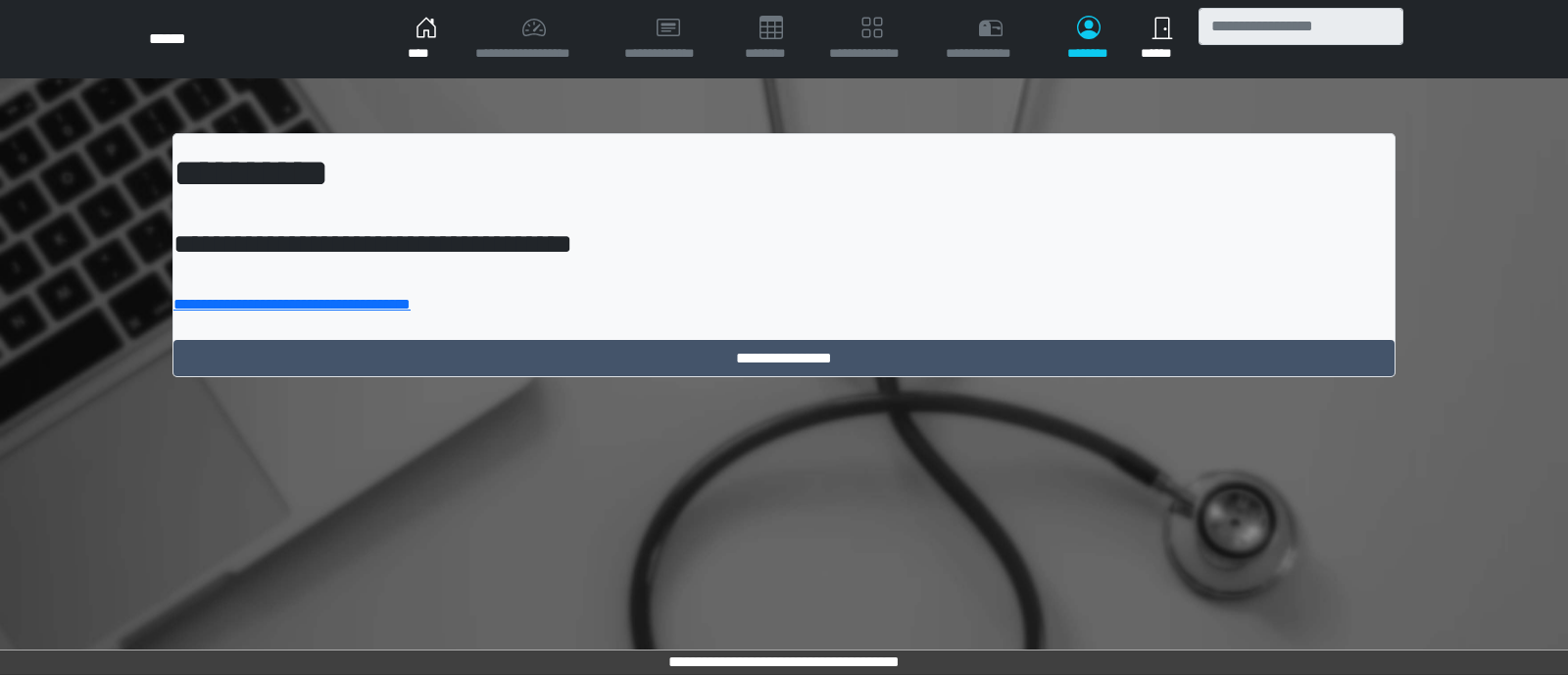 click on "**********" at bounding box center [784, 255] 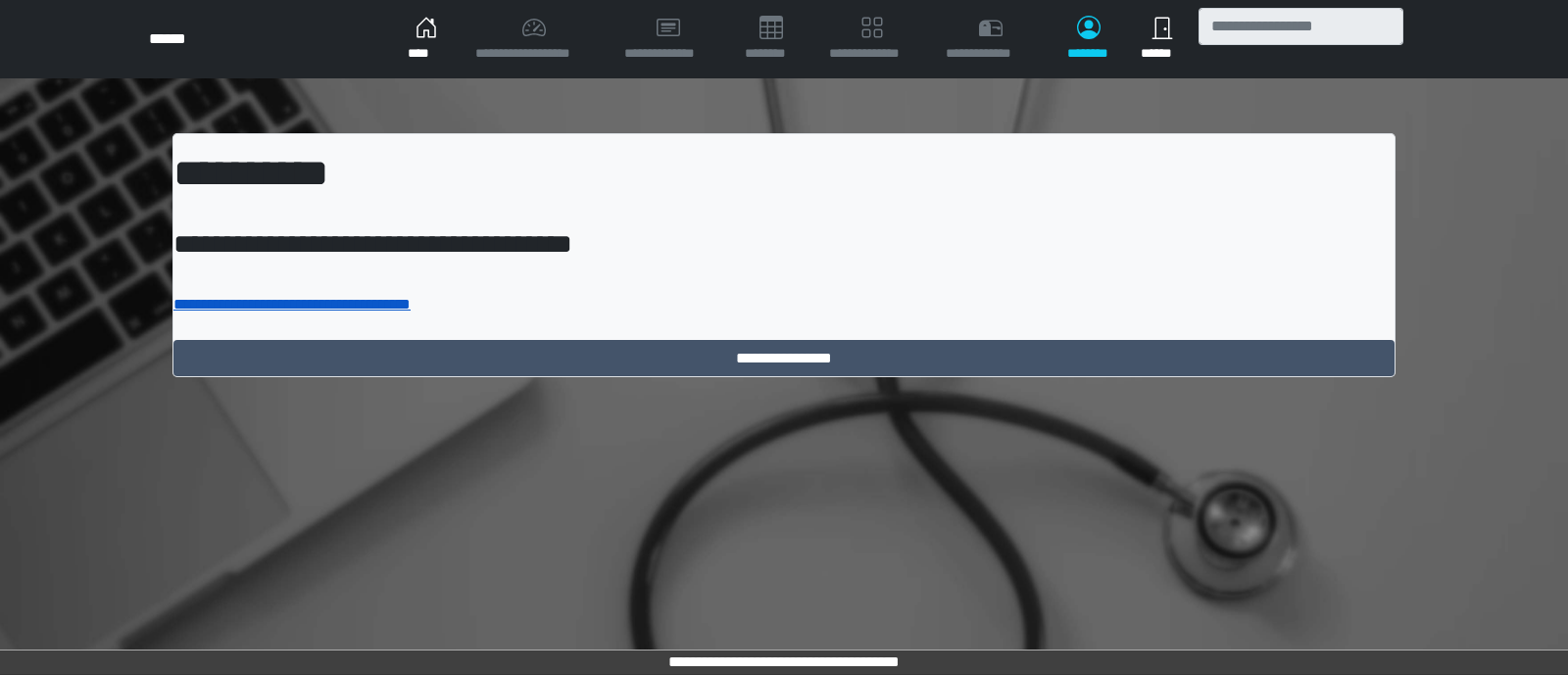 click on "**********" at bounding box center (292, 304) 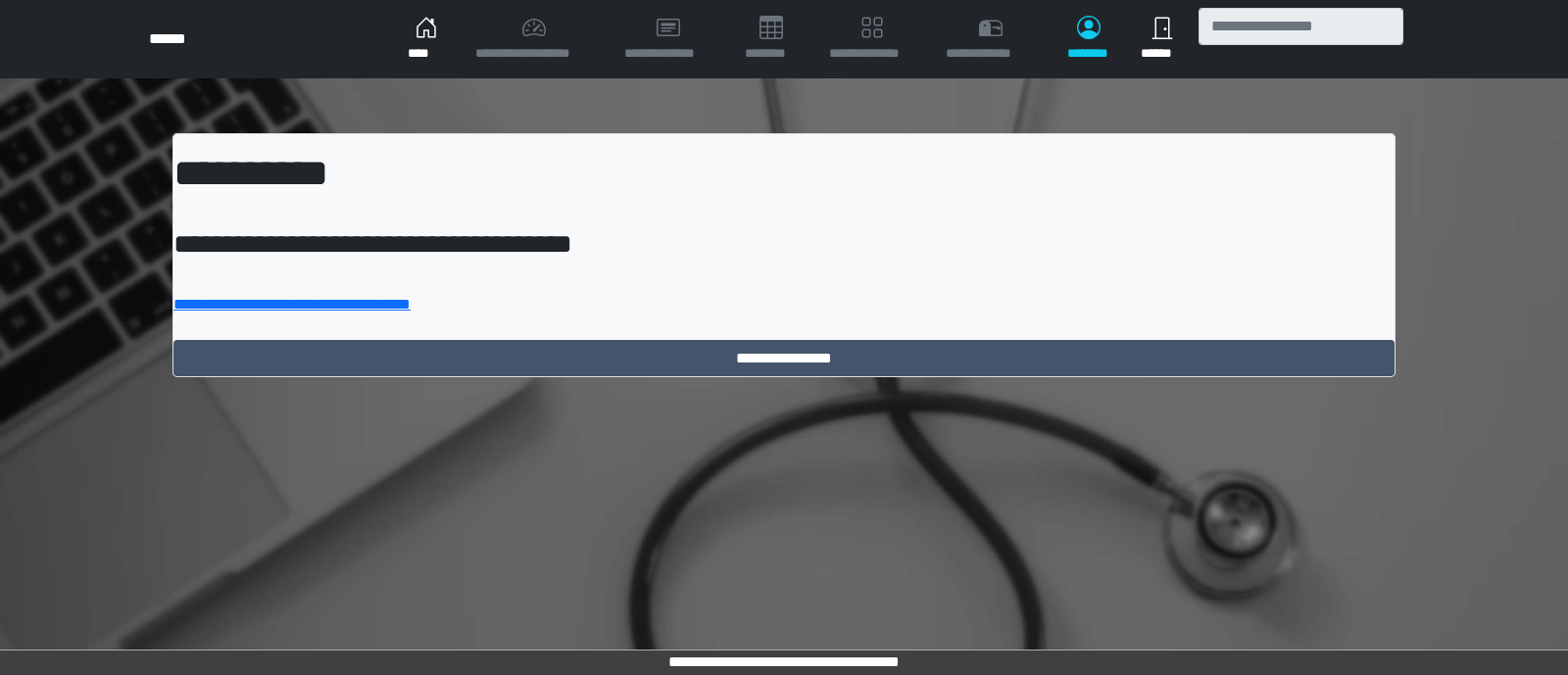 click on "****" at bounding box center [425, 39] 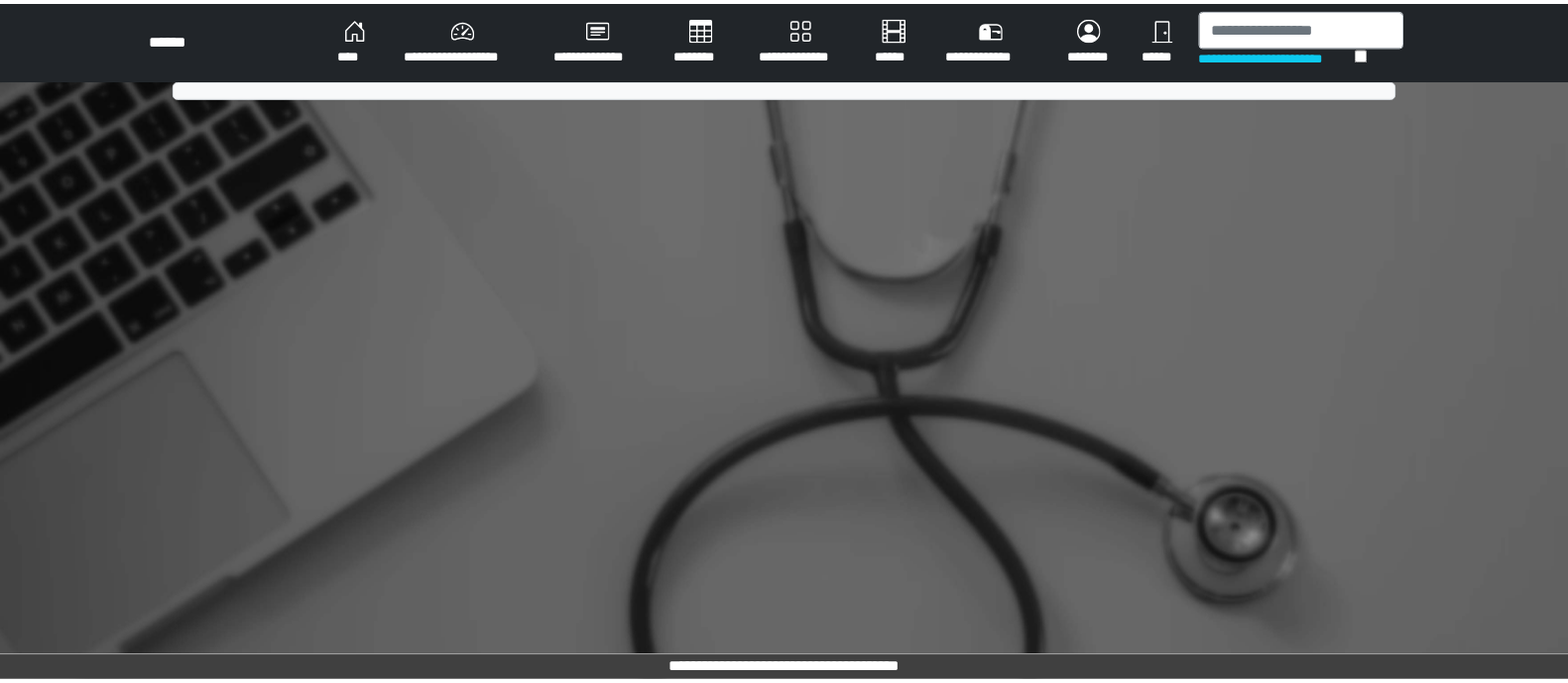 scroll, scrollTop: 0, scrollLeft: 0, axis: both 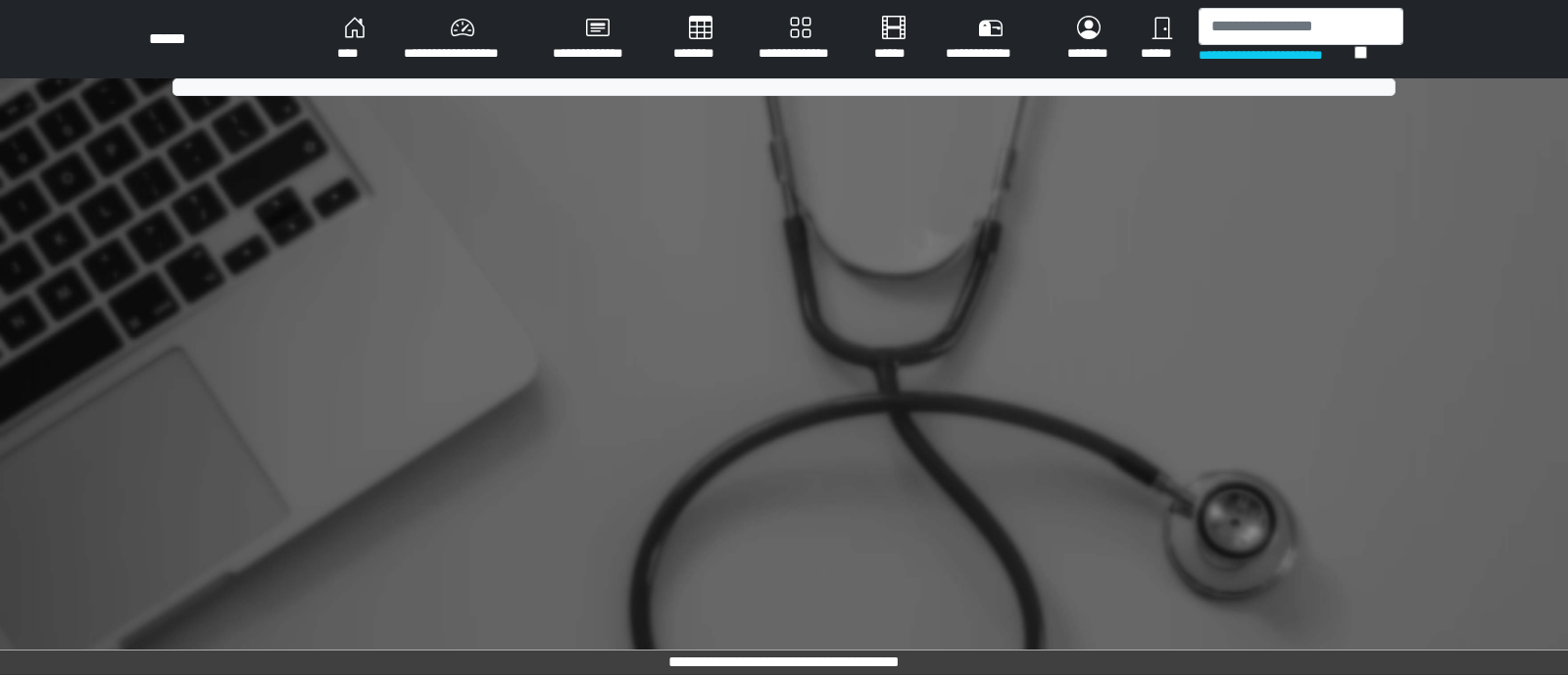 click on "********" at bounding box center [355, 39] 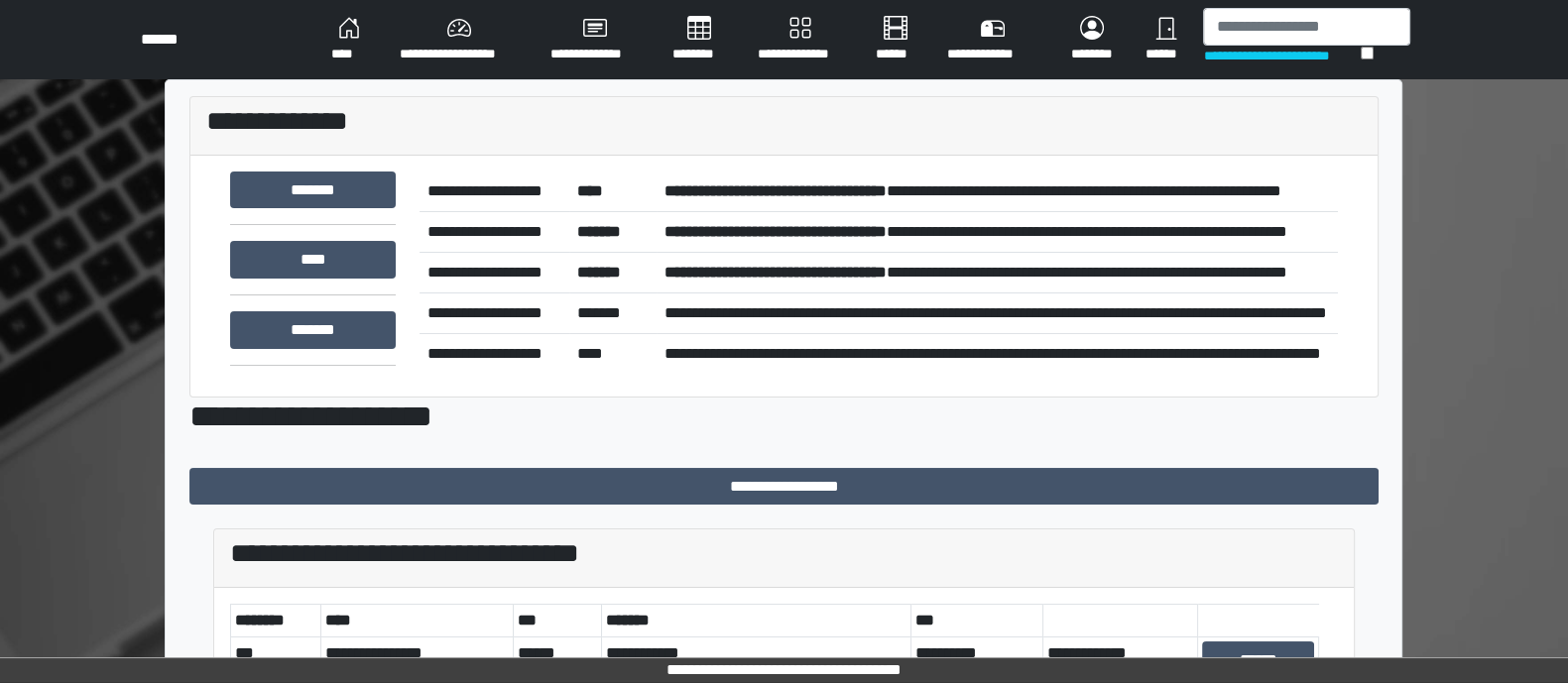 click on "********" at bounding box center [349, 40] 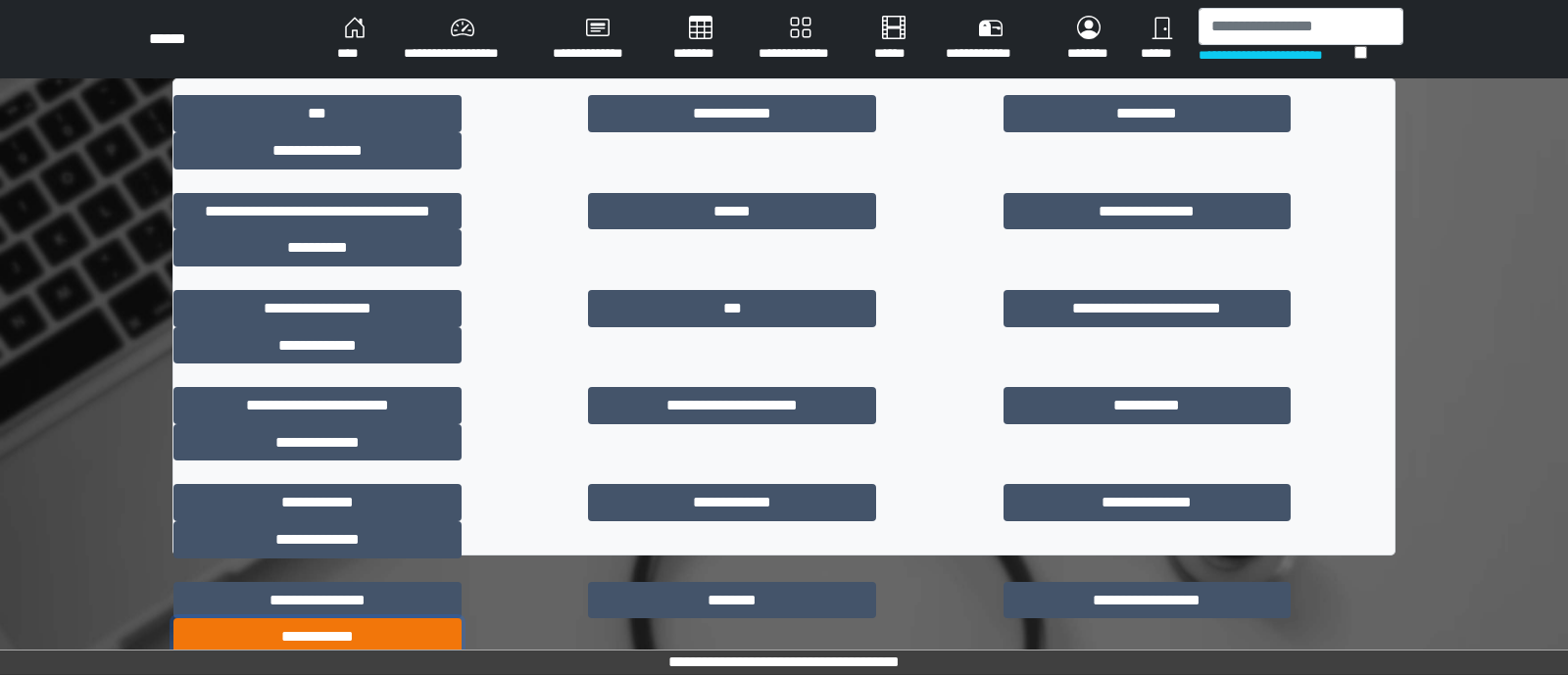 click on "**********" at bounding box center (318, 637) 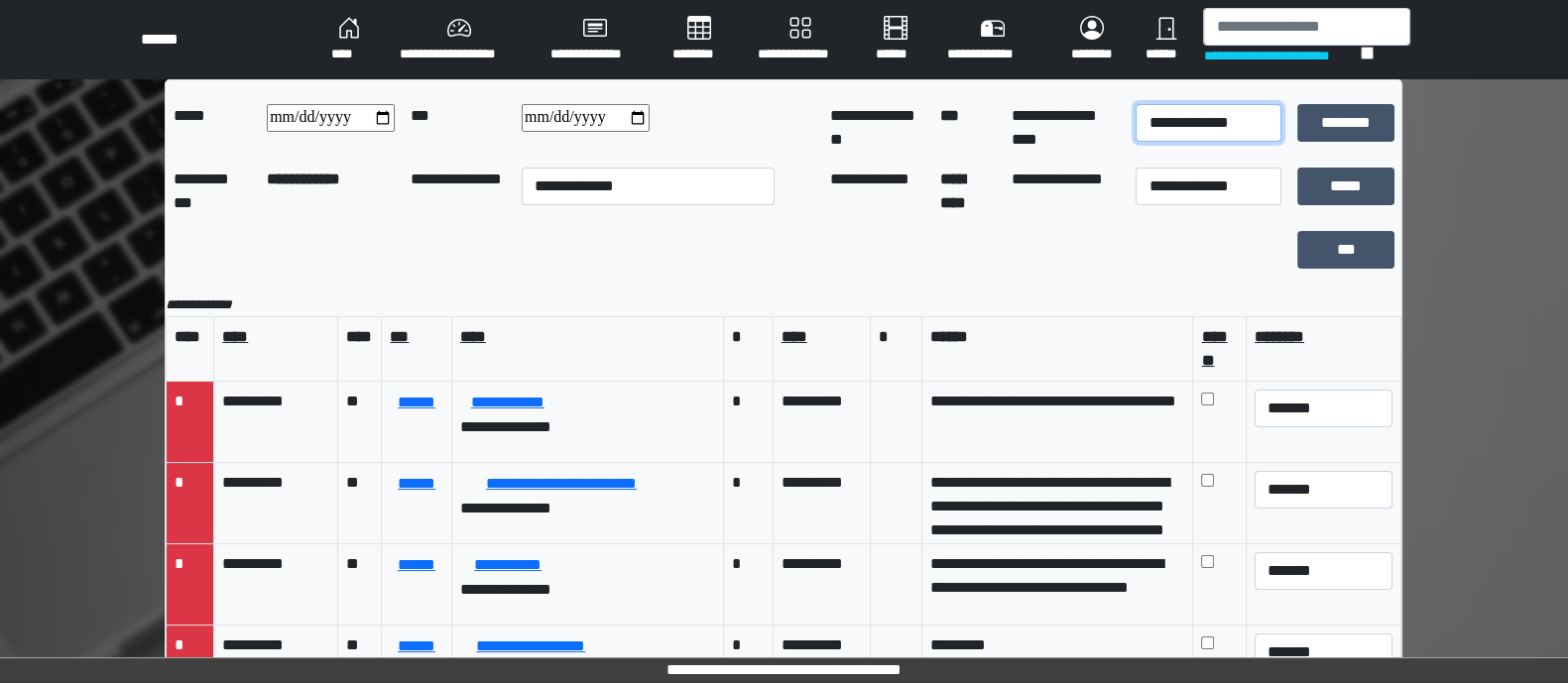 drag, startPoint x: 1169, startPoint y: 136, endPoint x: 1177, endPoint y: 129, distance: 10.630146 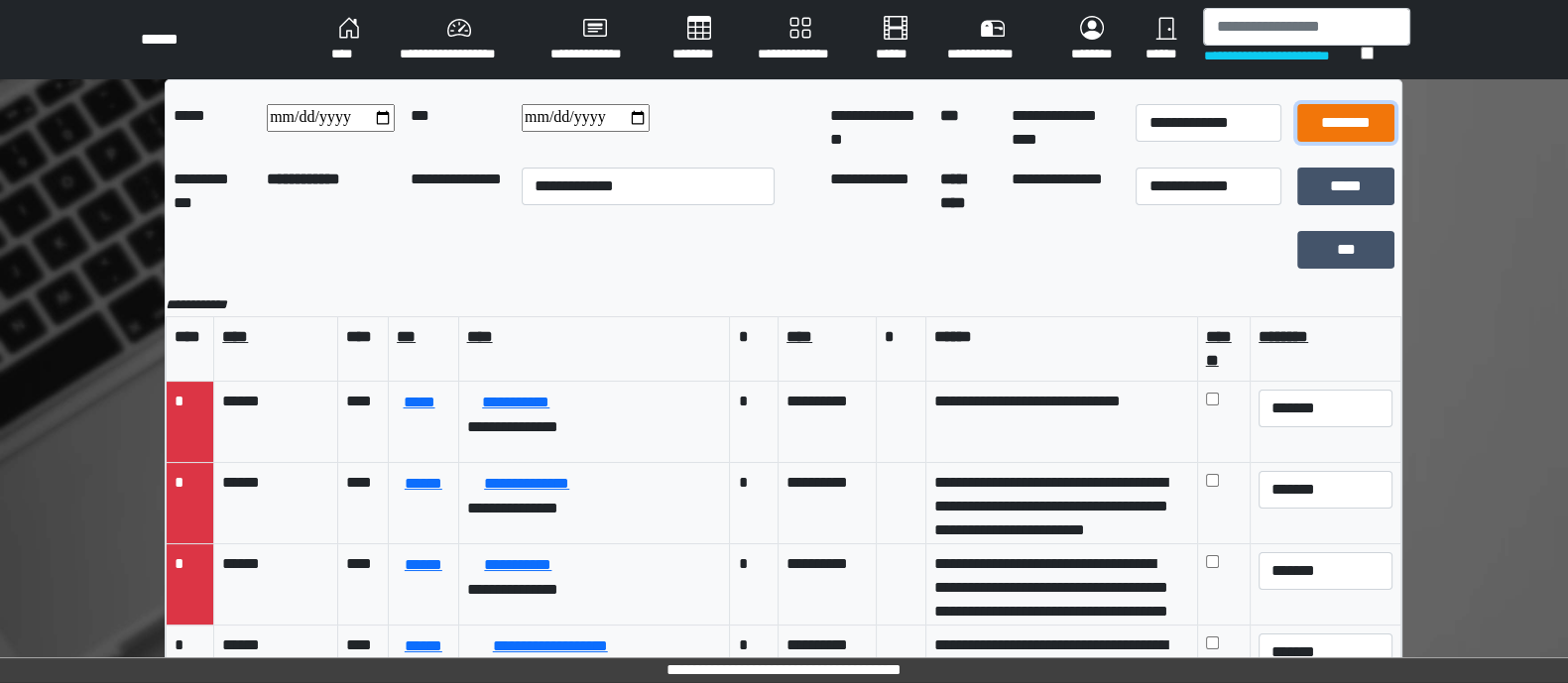 click on "********" at bounding box center [1346, 123] 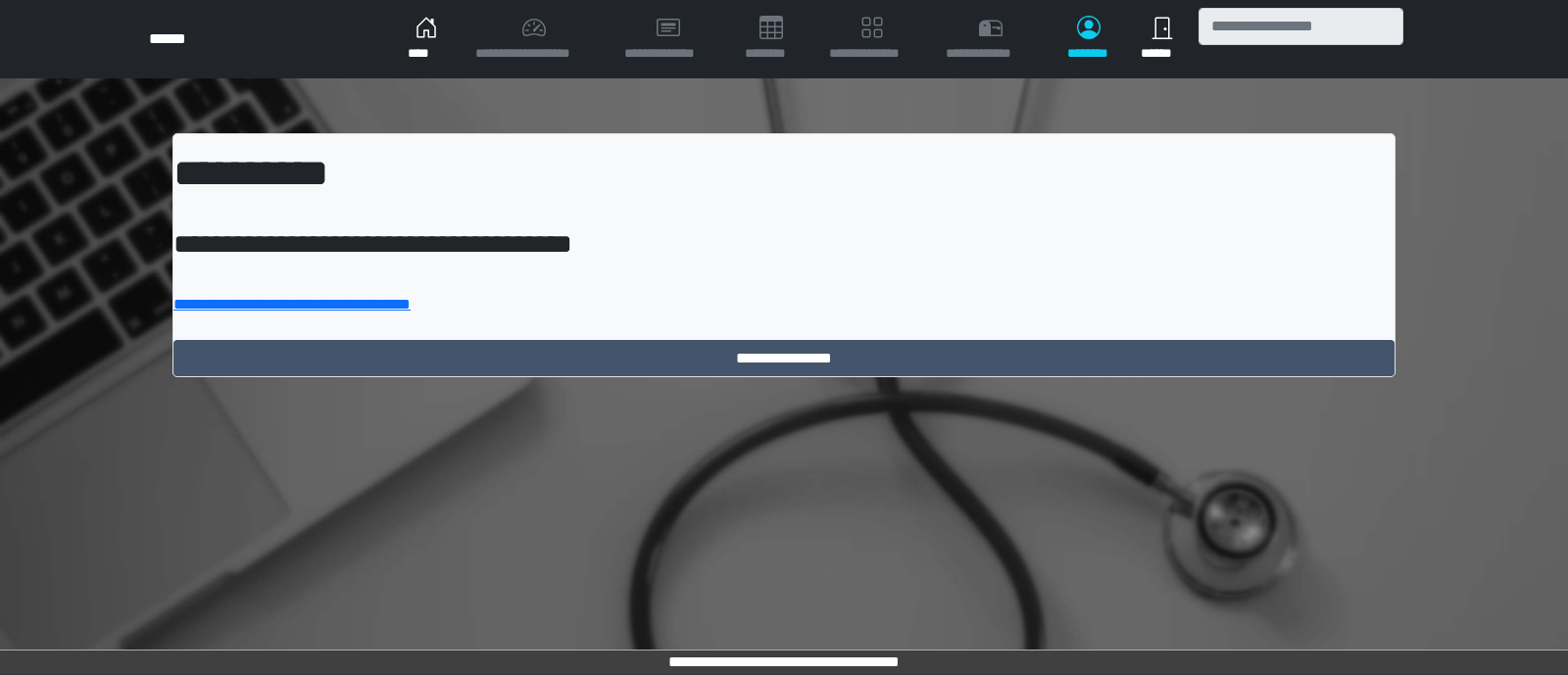 scroll, scrollTop: 0, scrollLeft: 0, axis: both 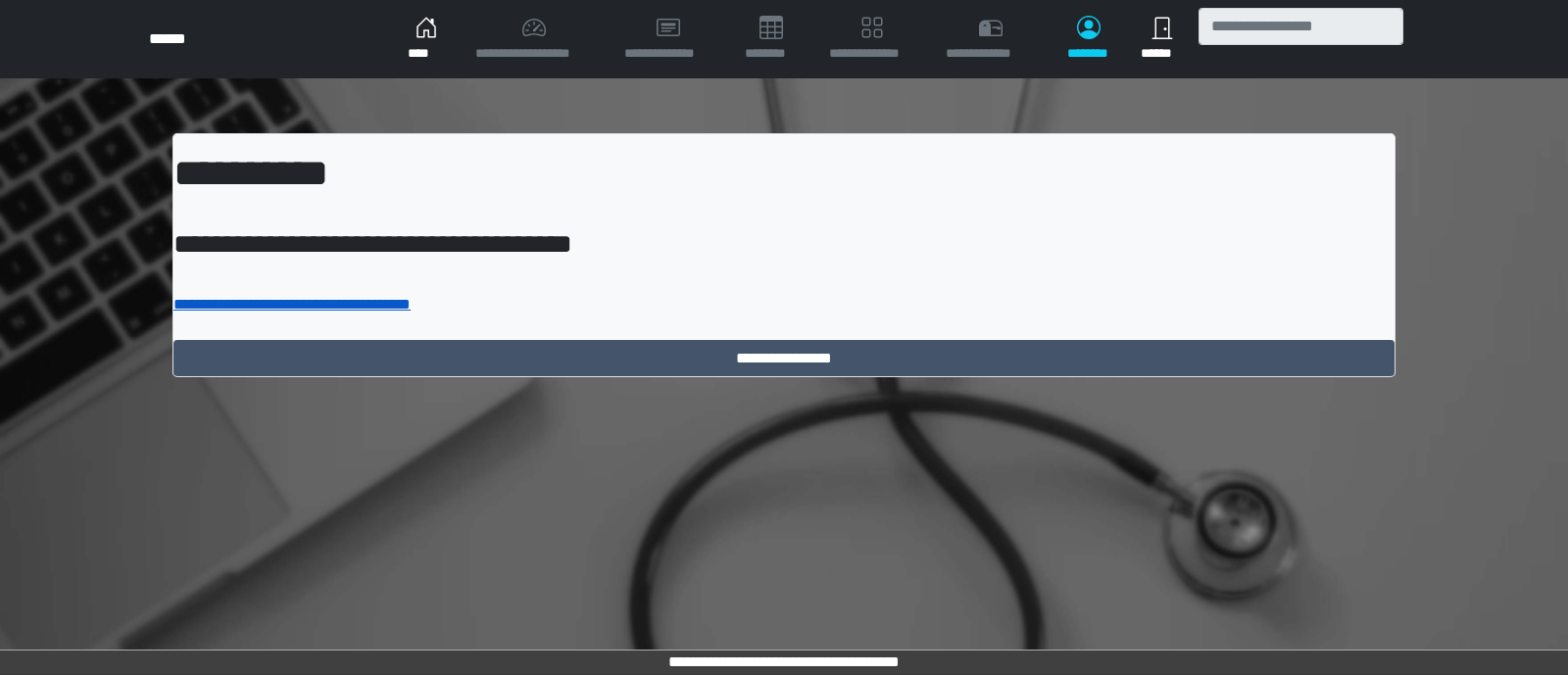 click on "**********" at bounding box center (292, 304) 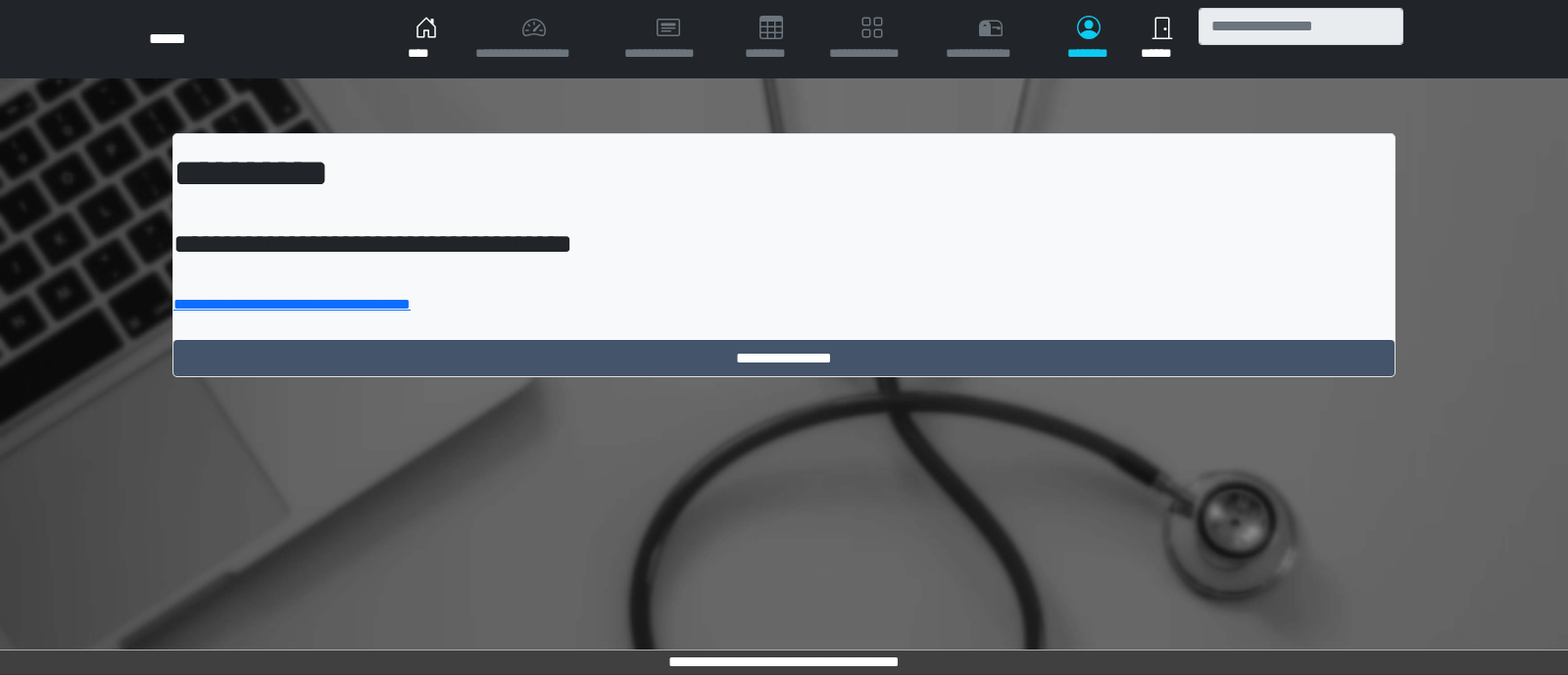 click on "****" at bounding box center [425, 39] 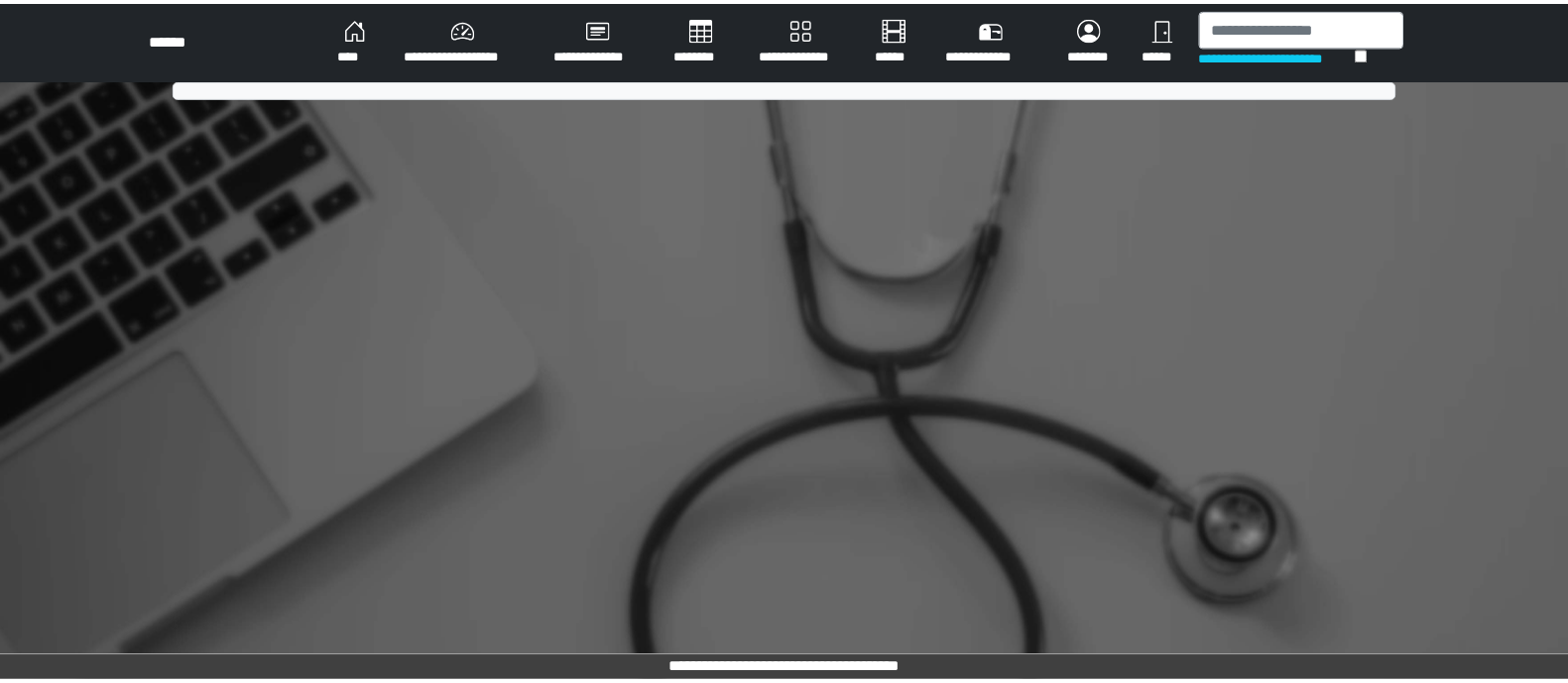 scroll, scrollTop: 0, scrollLeft: 0, axis: both 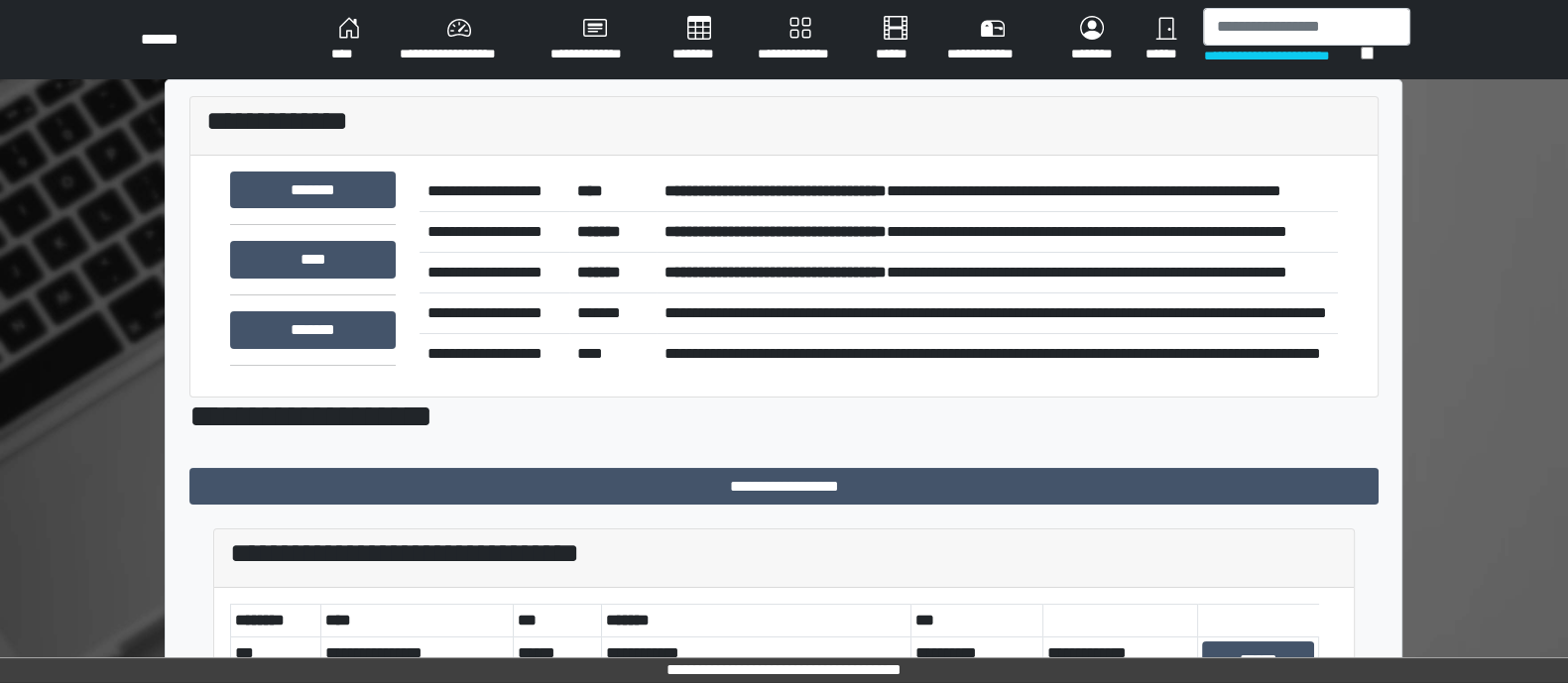 click on "****" at bounding box center (349, 40) 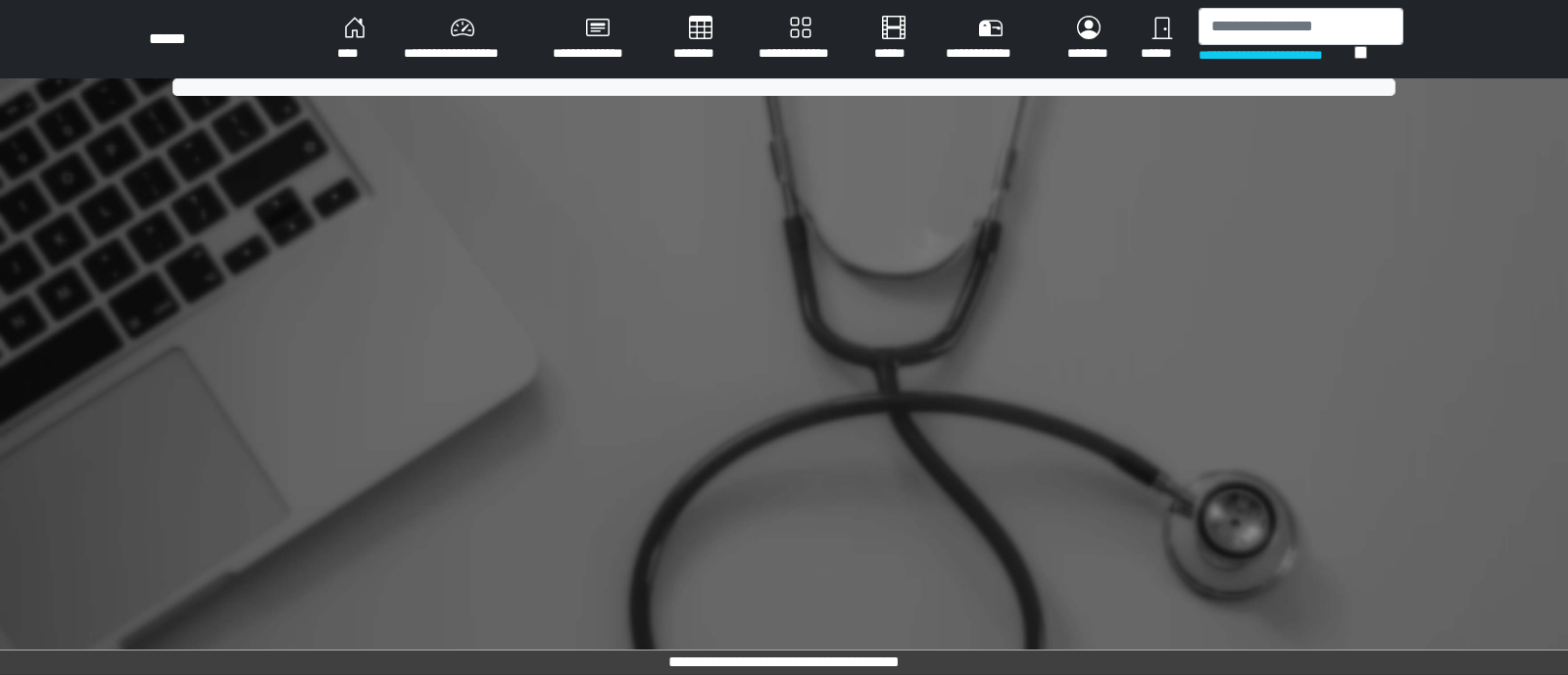 click on "********" at bounding box center (355, 39) 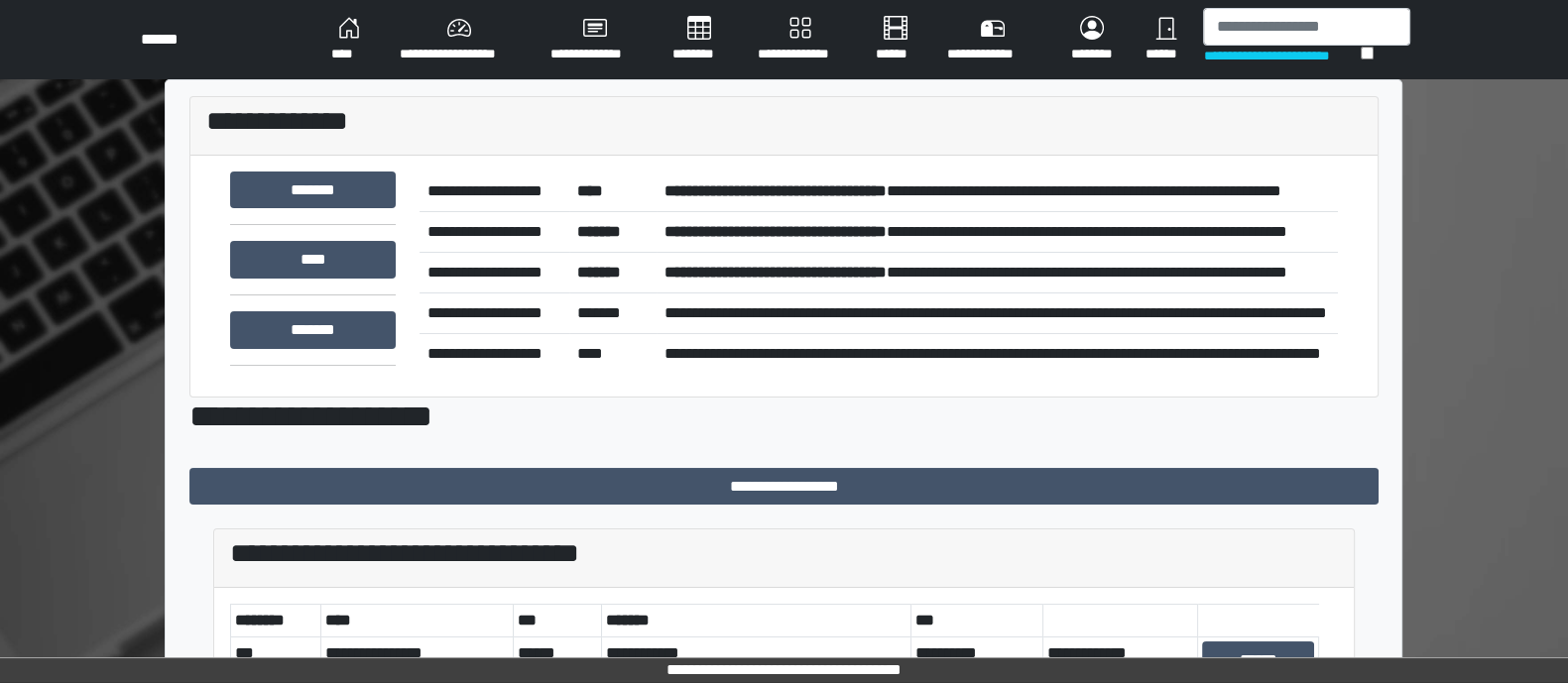 click on "********" at bounding box center (349, 40) 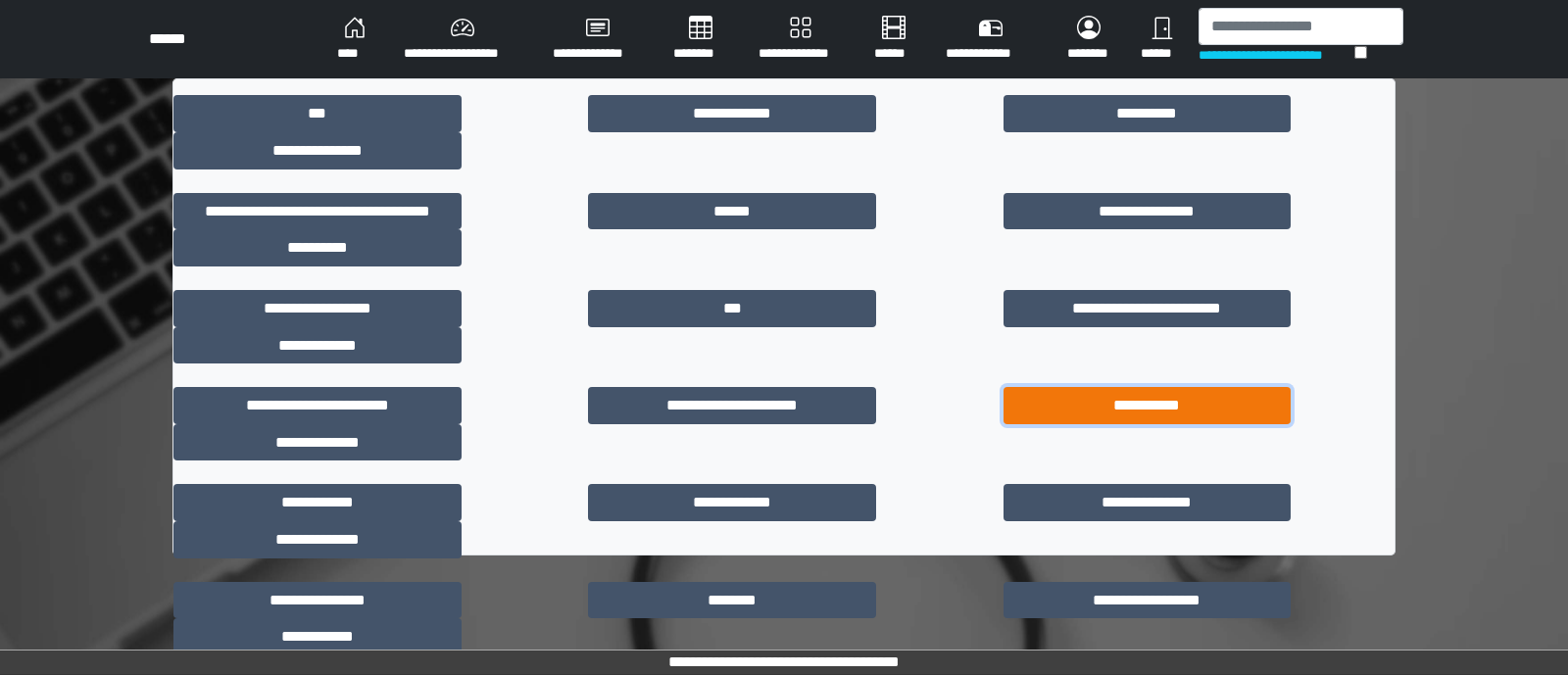 click on "**********" at bounding box center (1148, 406) 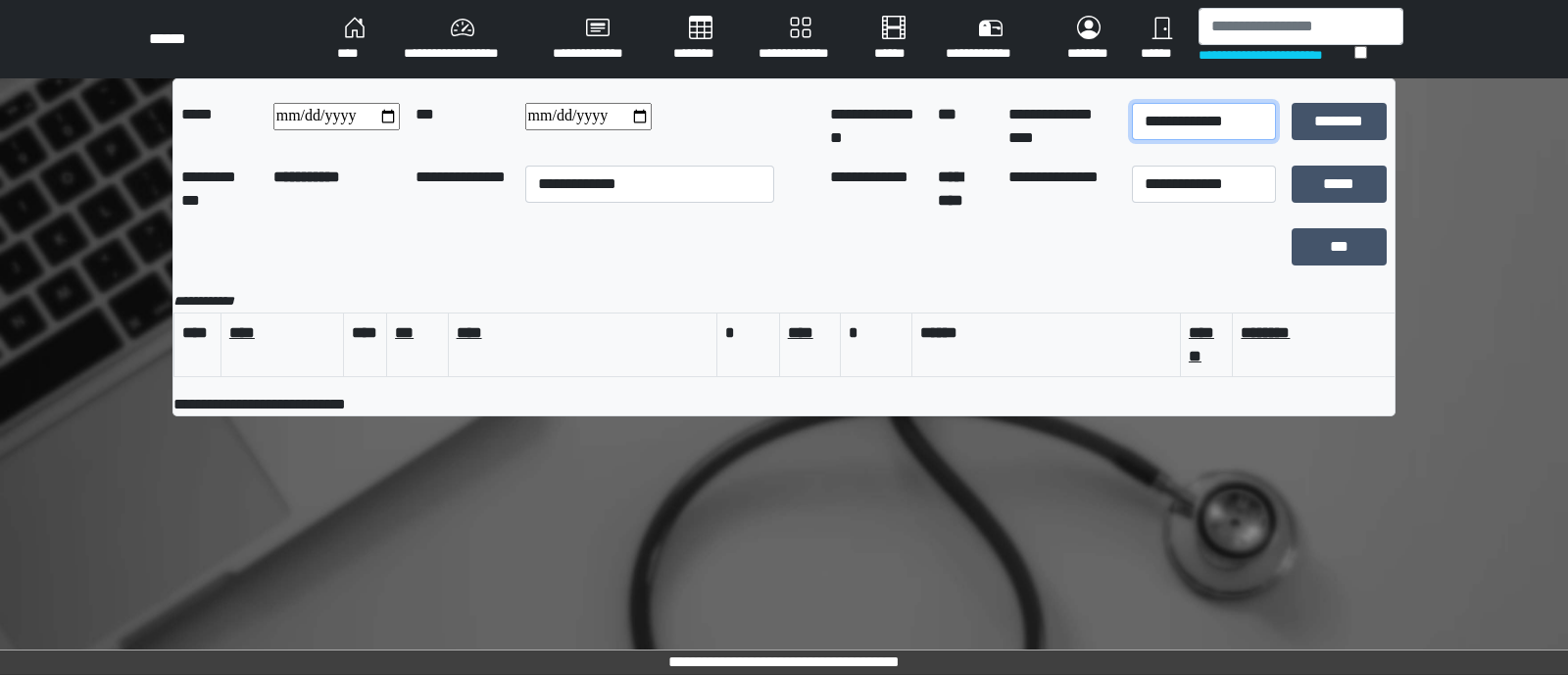click on "**********" at bounding box center (1203, 121) 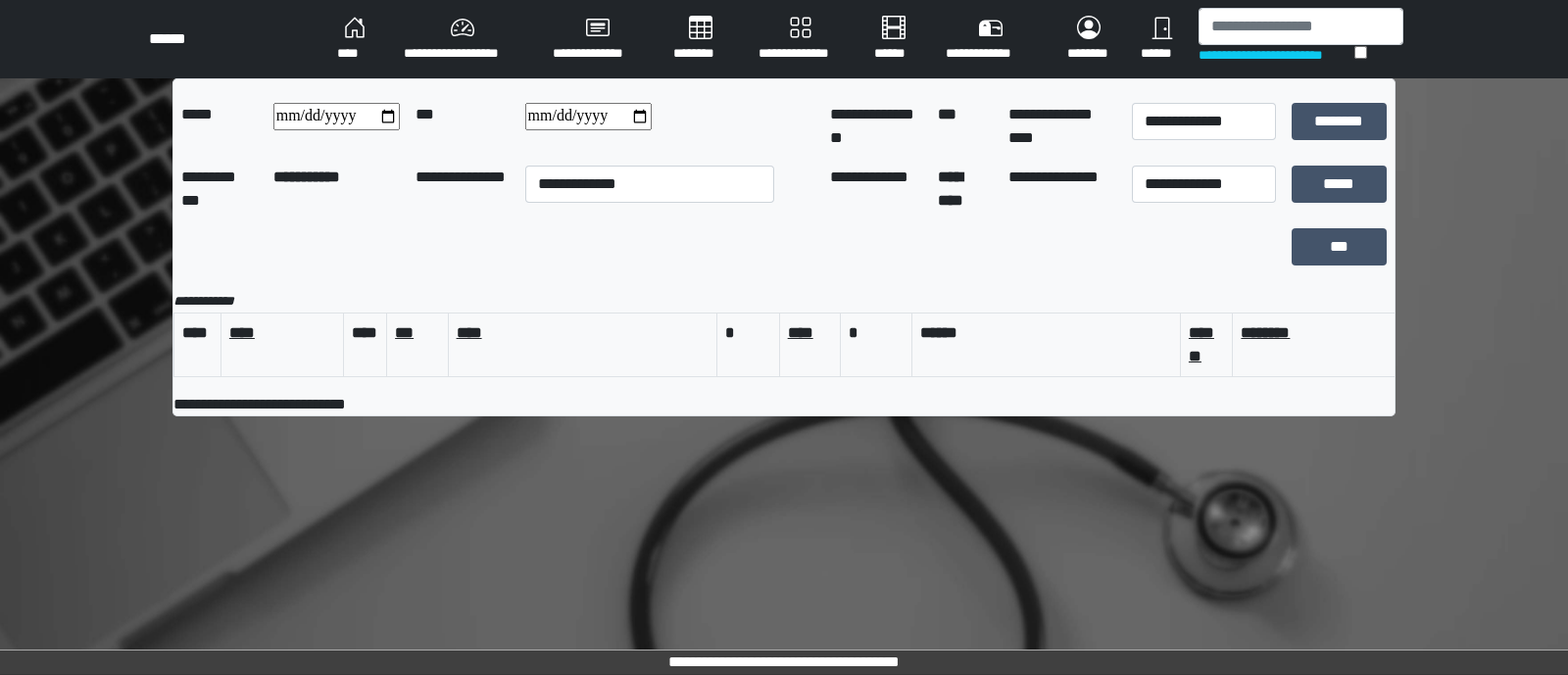 click on "**********" at bounding box center (588, 117) 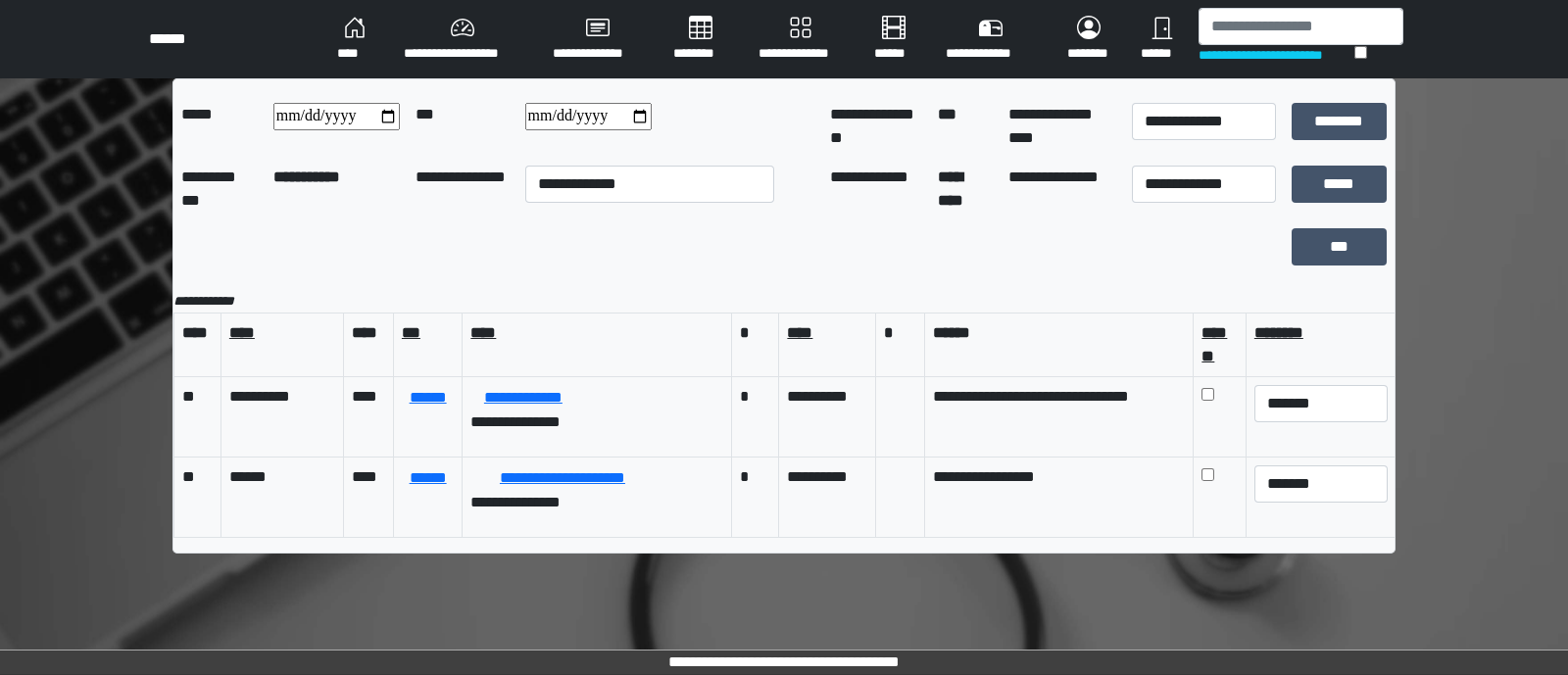 click on "********" at bounding box center [355, 39] 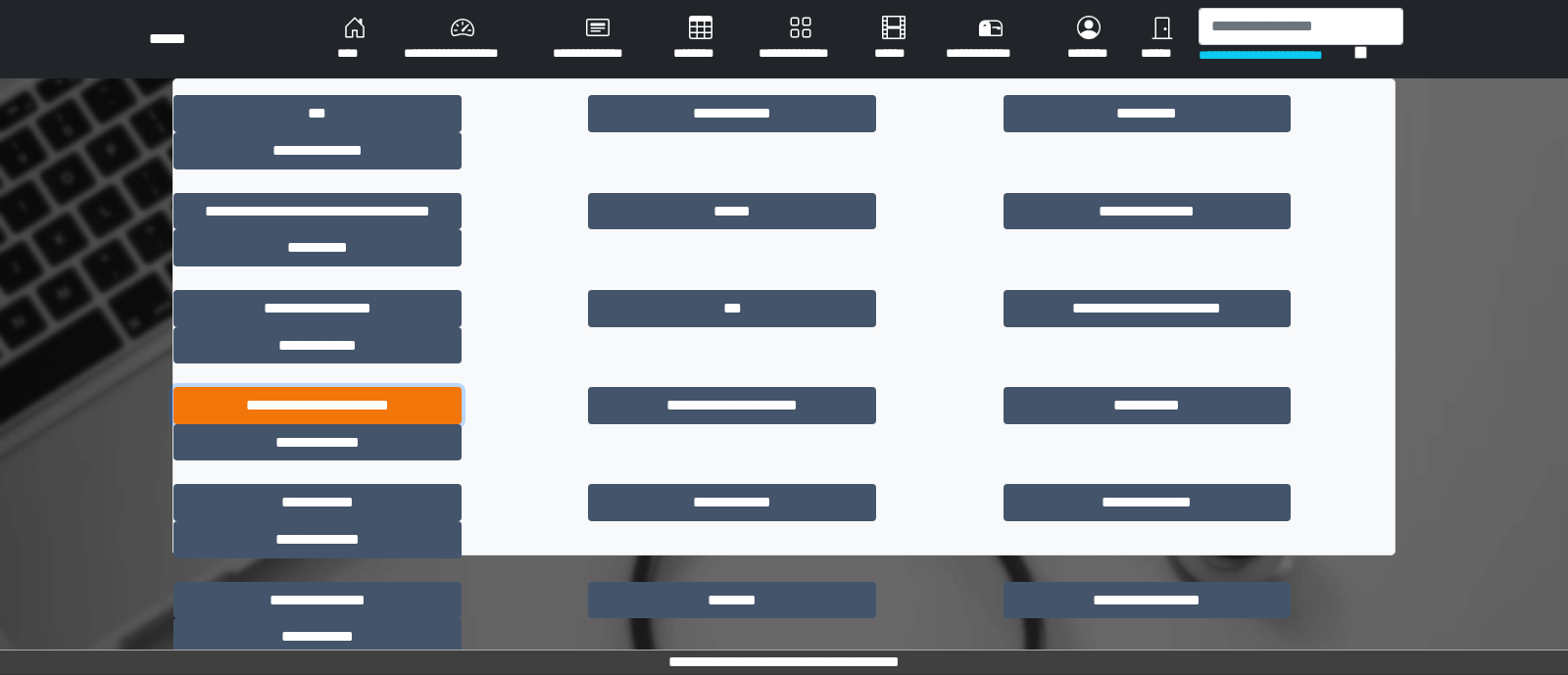 click on "**********" at bounding box center (318, 406) 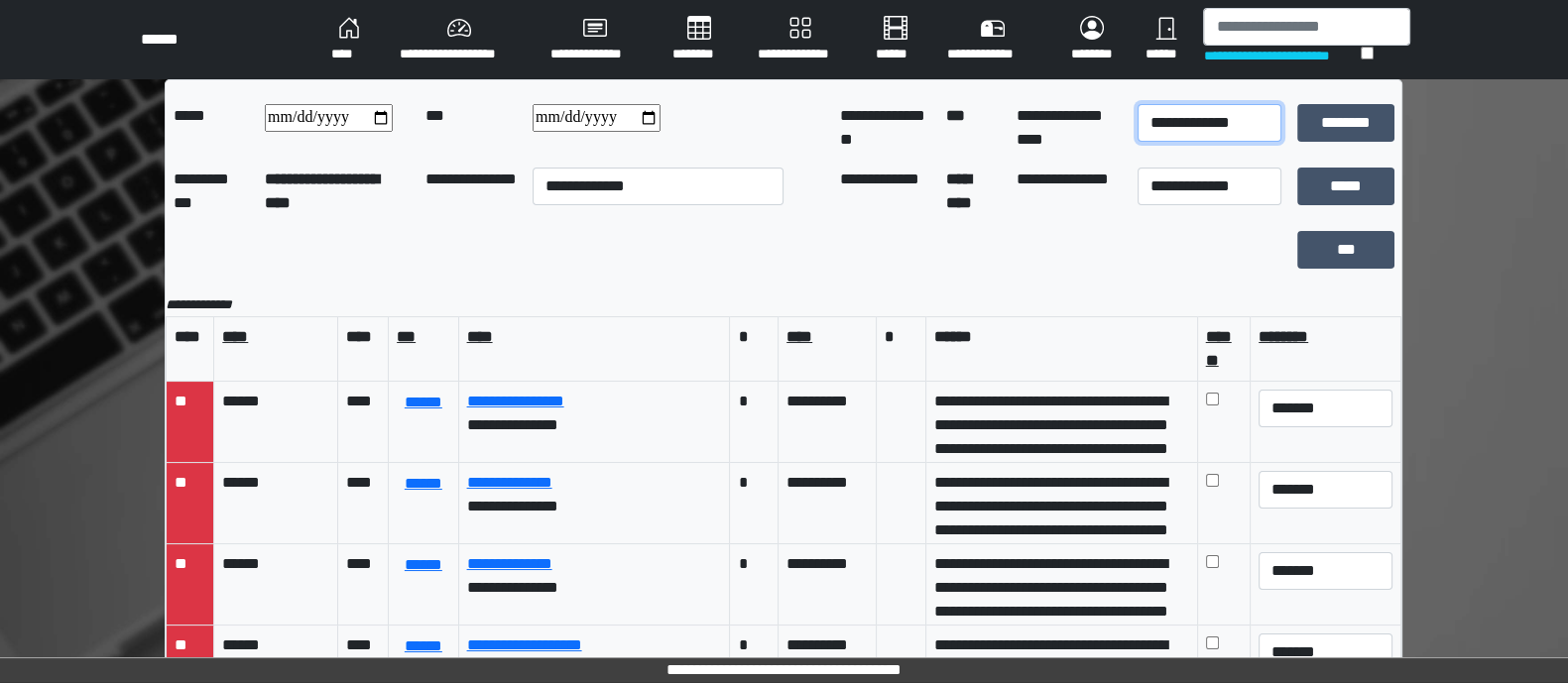 click on "**********" at bounding box center [1209, 123] 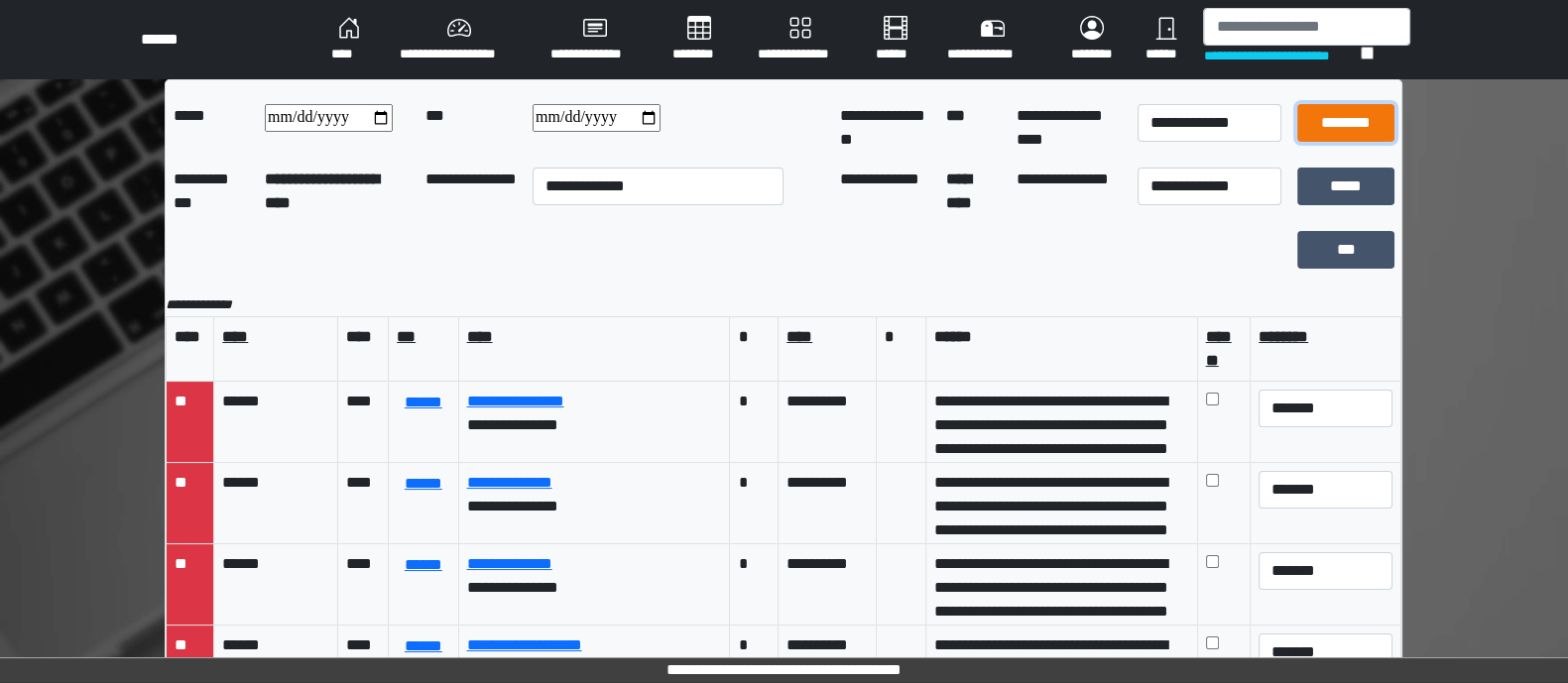 click on "********" at bounding box center (1346, 123) 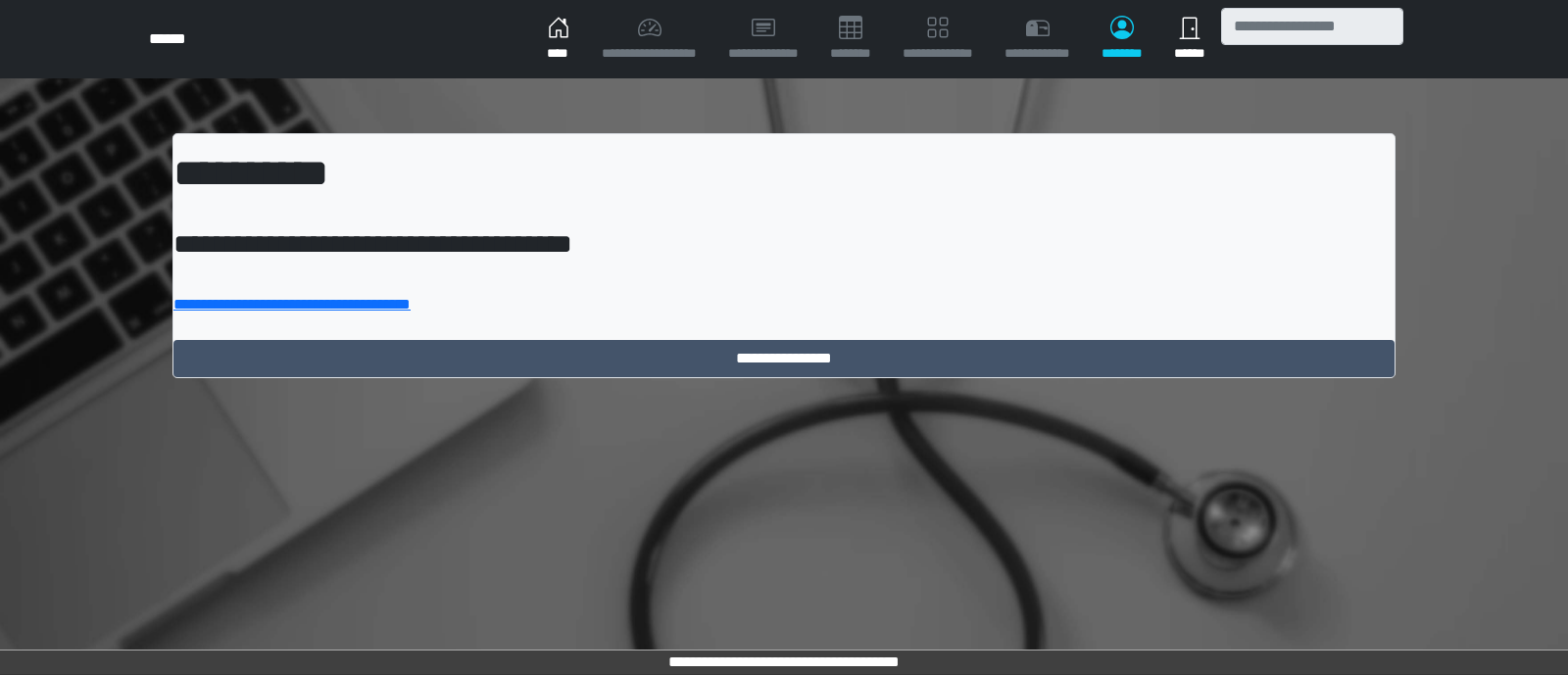 scroll, scrollTop: 0, scrollLeft: 0, axis: both 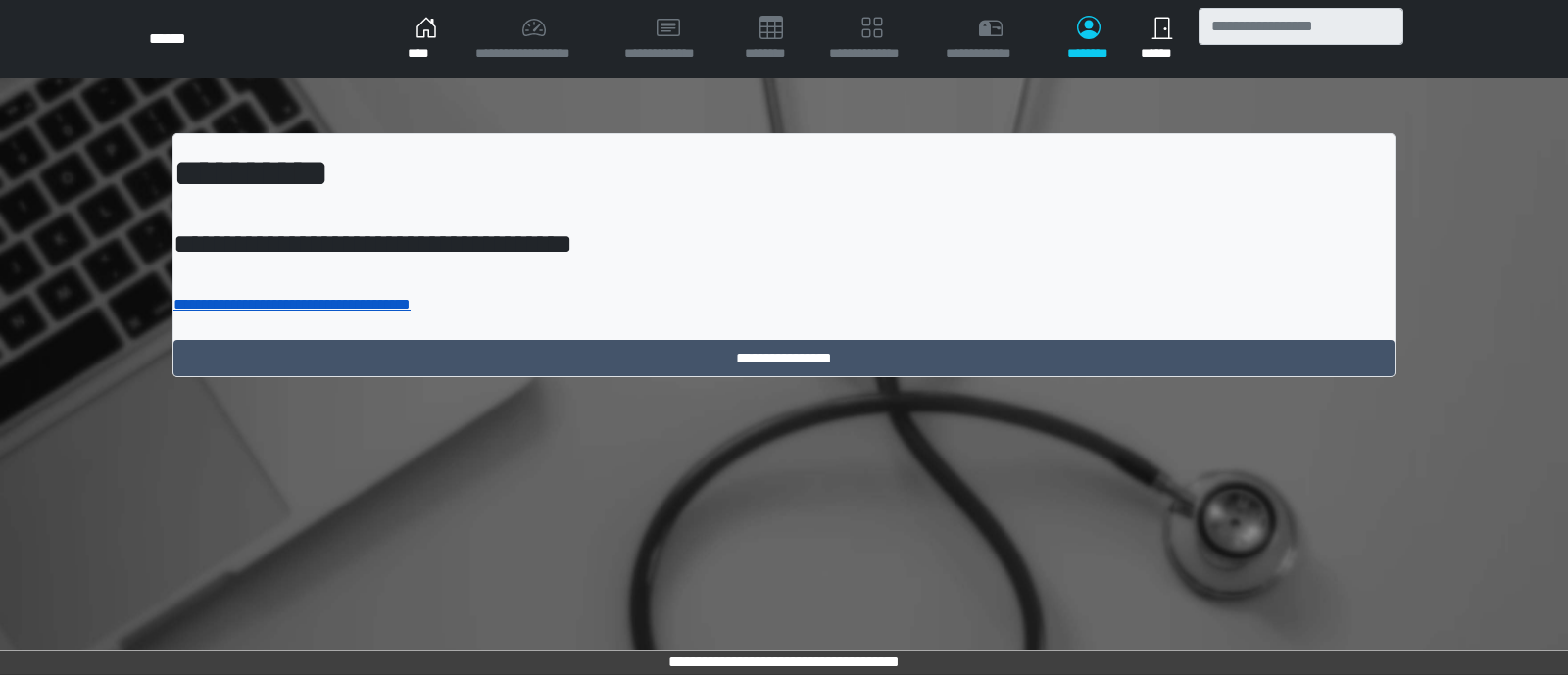 click on "**********" at bounding box center [292, 304] 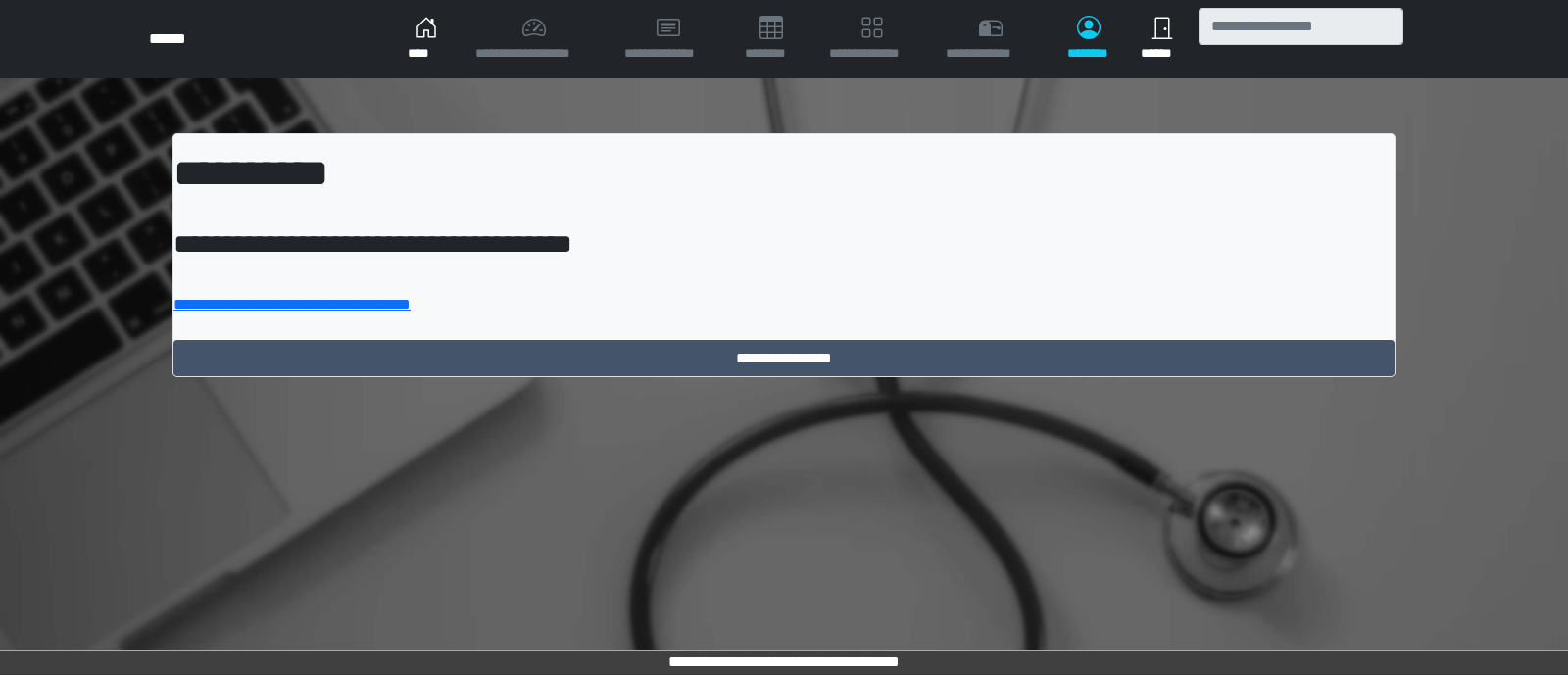 click on "****" at bounding box center (425, 39) 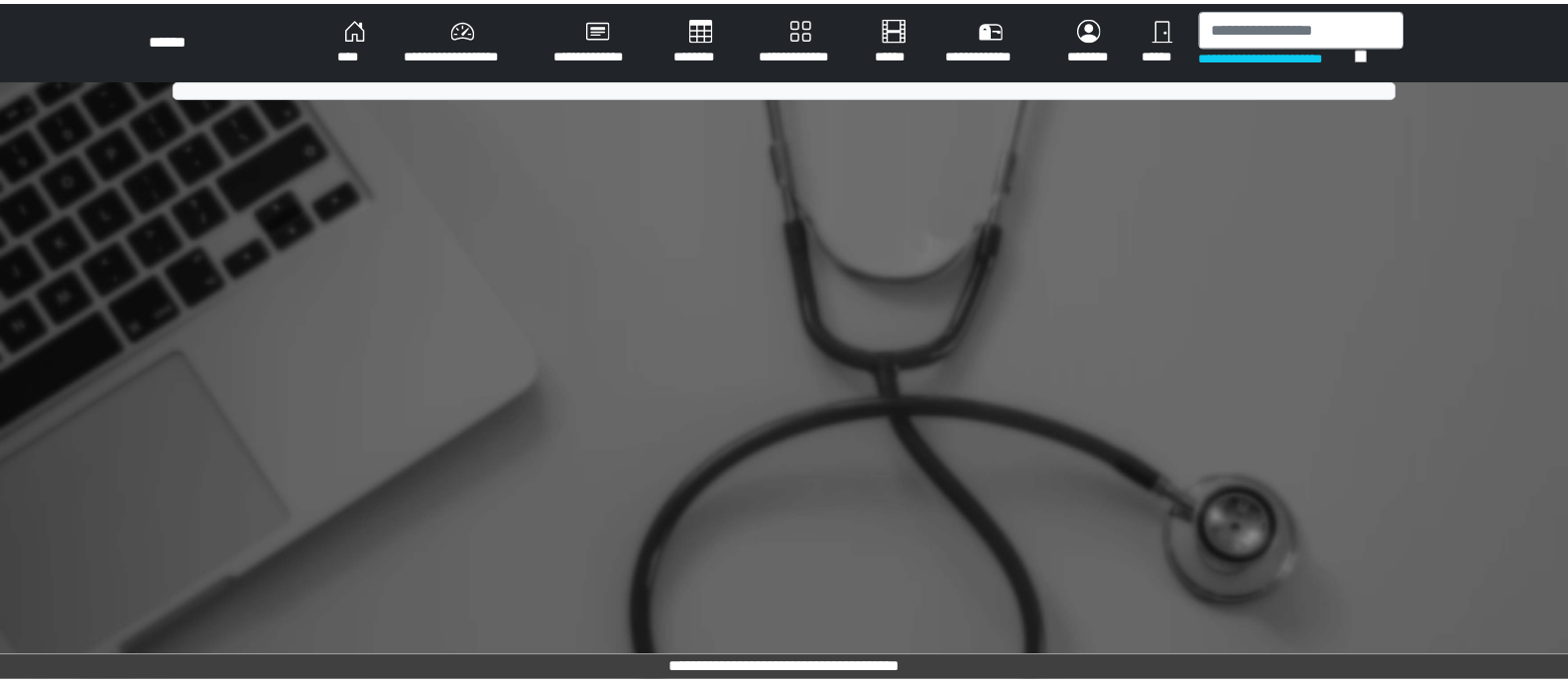 scroll, scrollTop: 0, scrollLeft: 0, axis: both 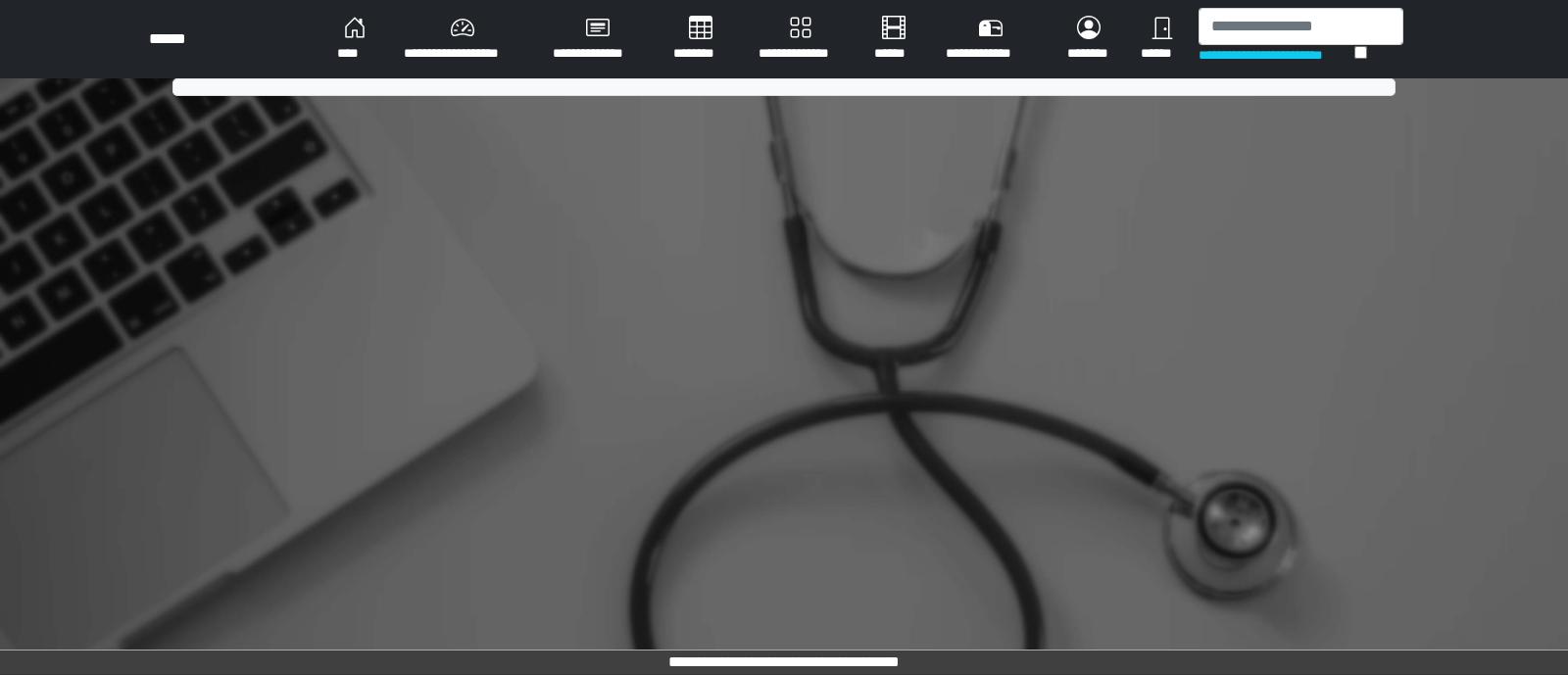 click on "********" at bounding box center (355, 39) 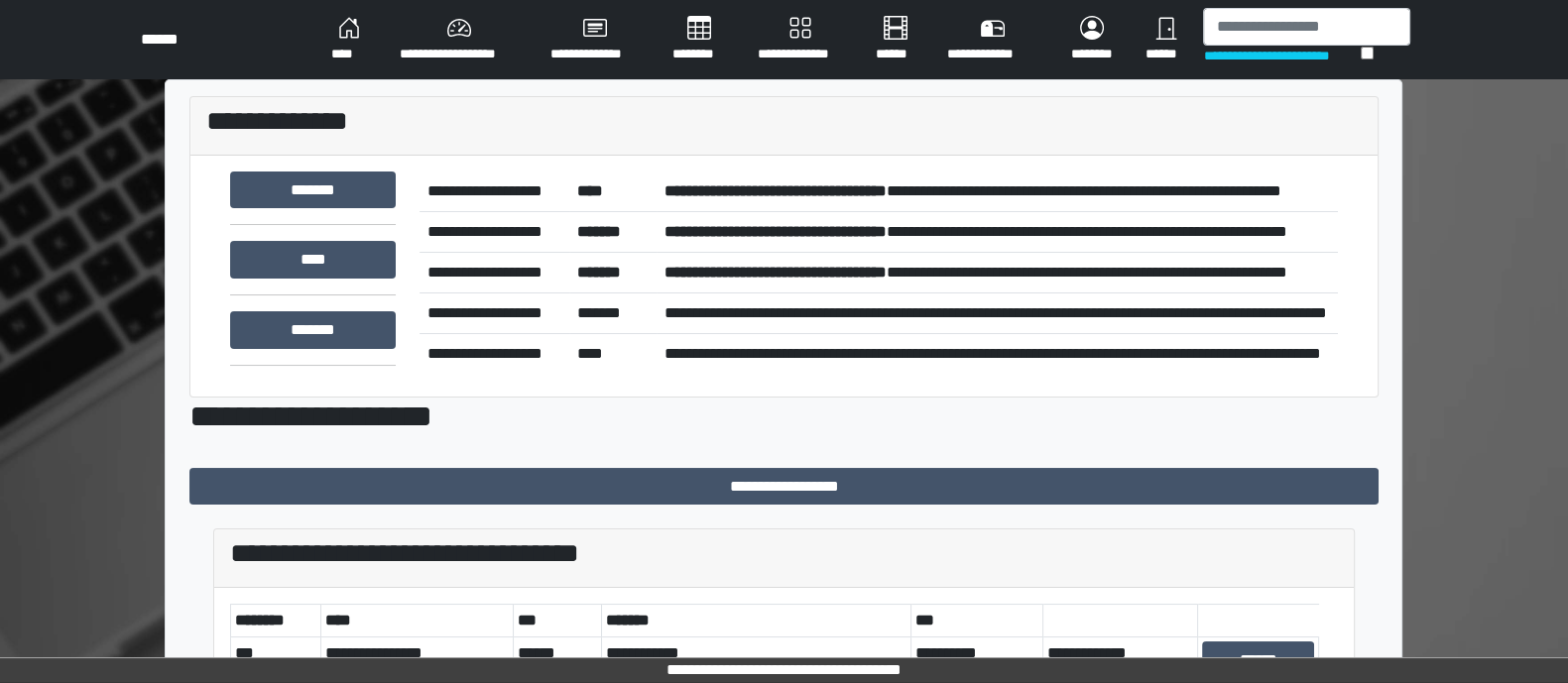 click on "********" at bounding box center (349, 40) 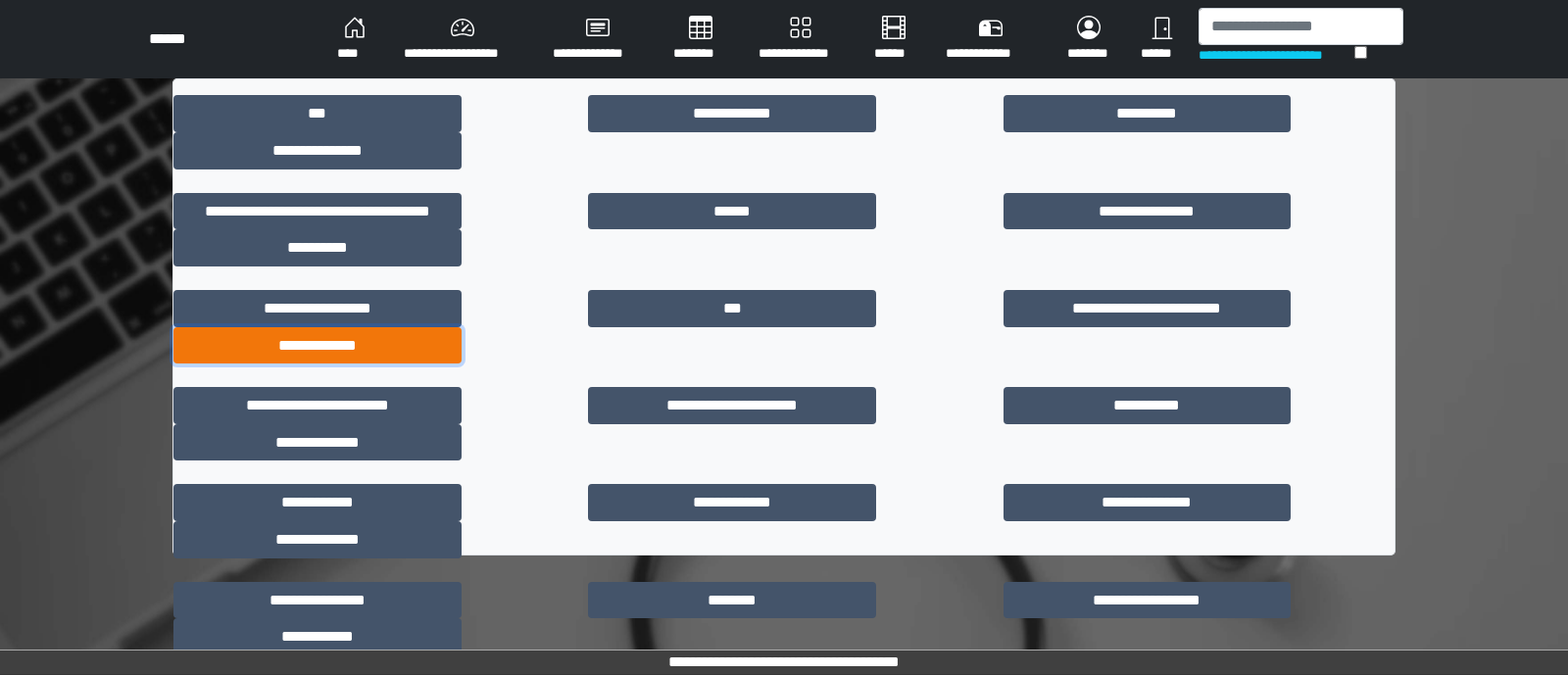 click on "**********" at bounding box center [318, 346] 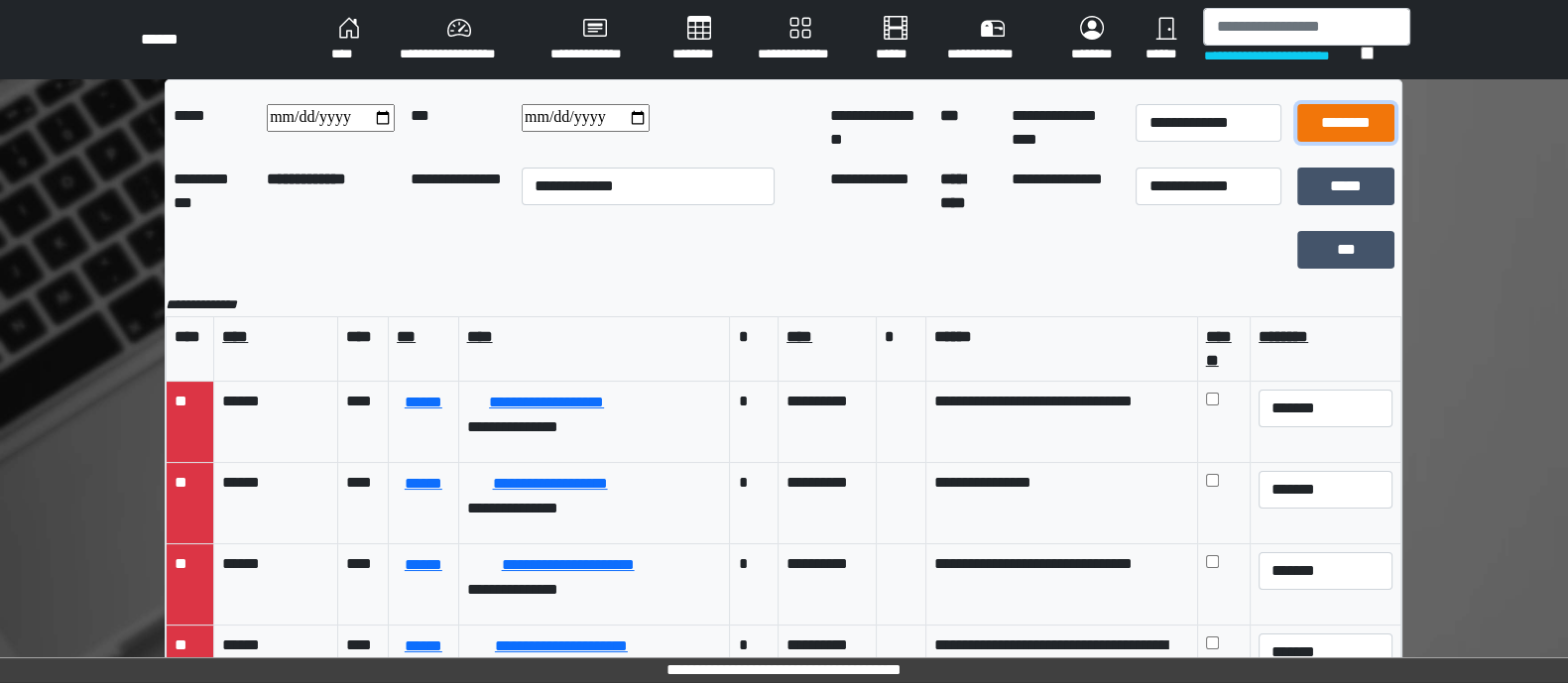 click on "********" at bounding box center (1346, 123) 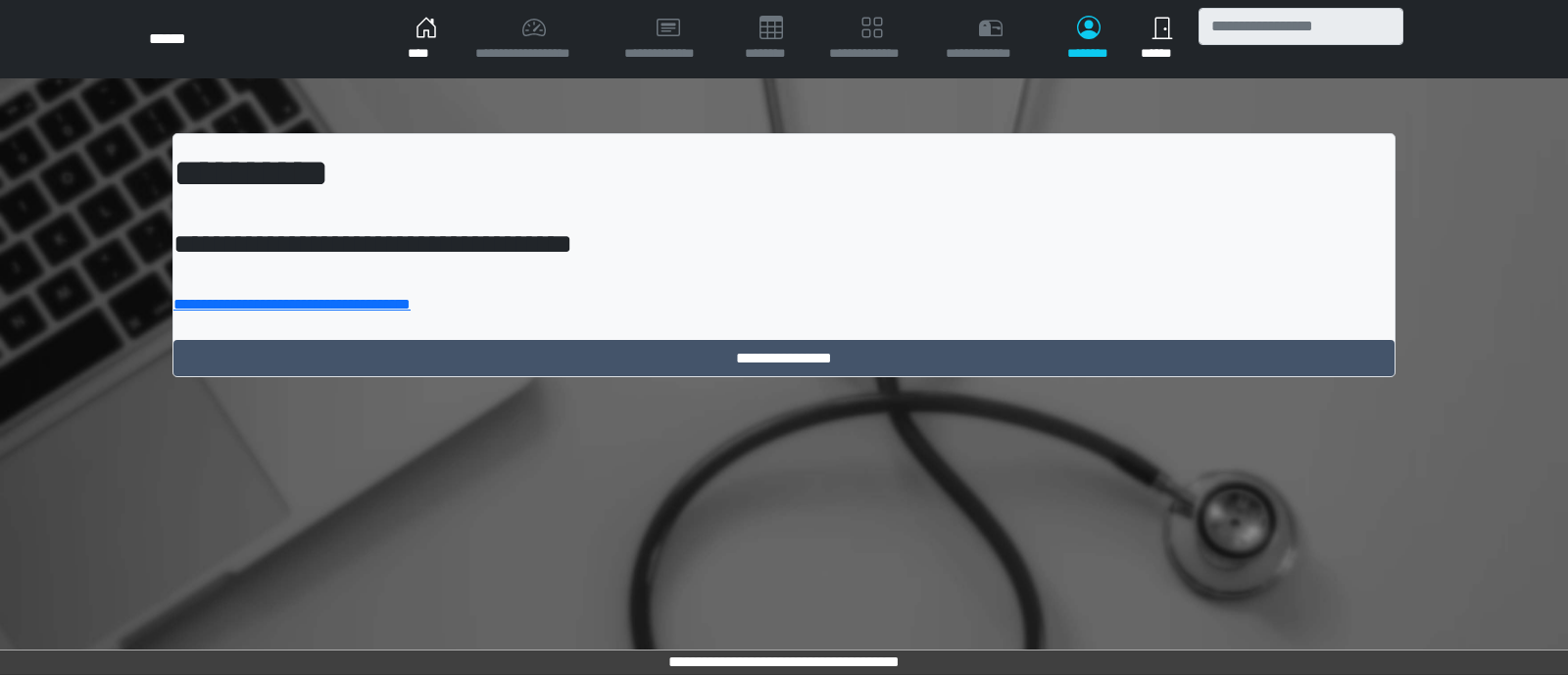 scroll, scrollTop: 0, scrollLeft: 0, axis: both 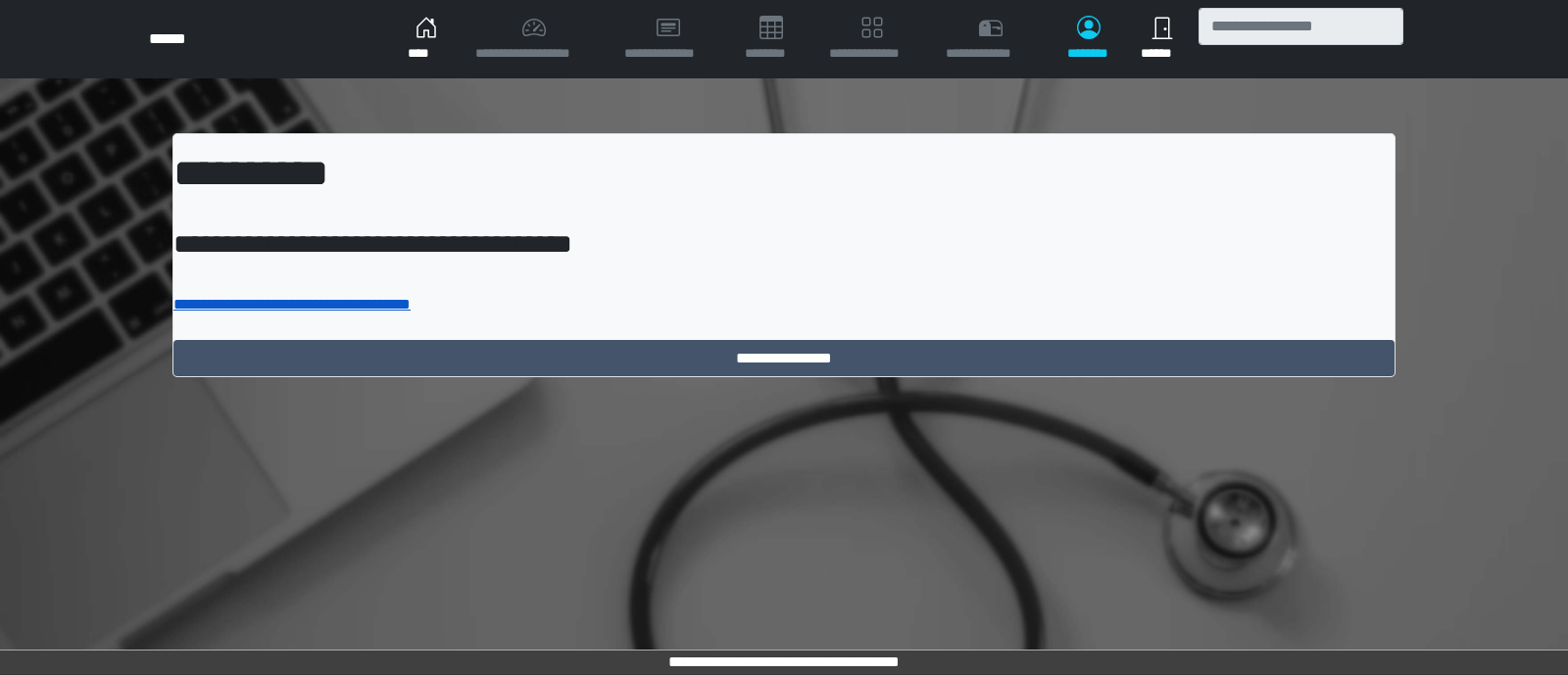click on "**********" at bounding box center (292, 304) 